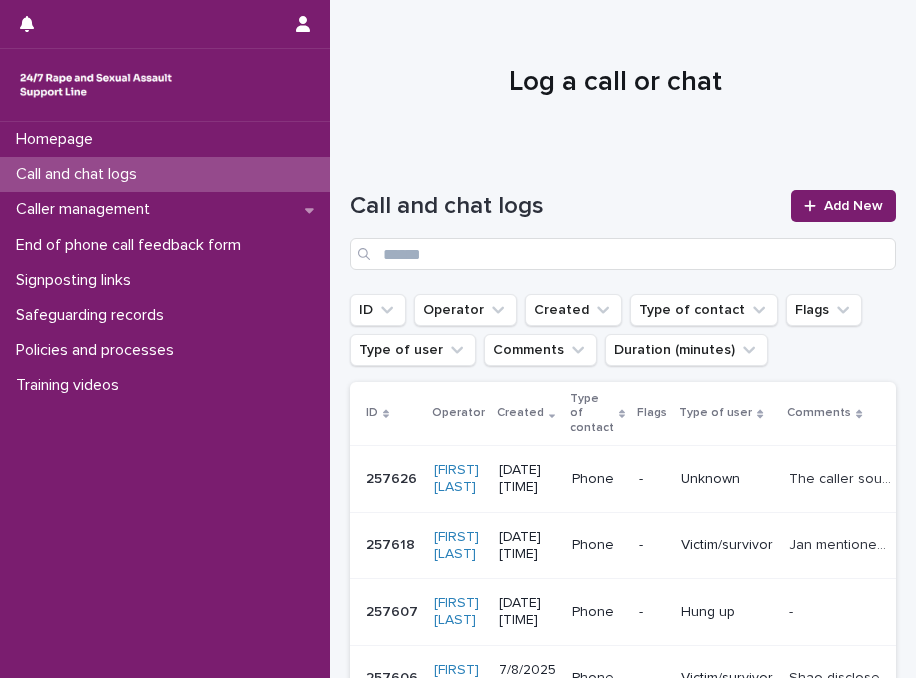 scroll, scrollTop: 0, scrollLeft: 0, axis: both 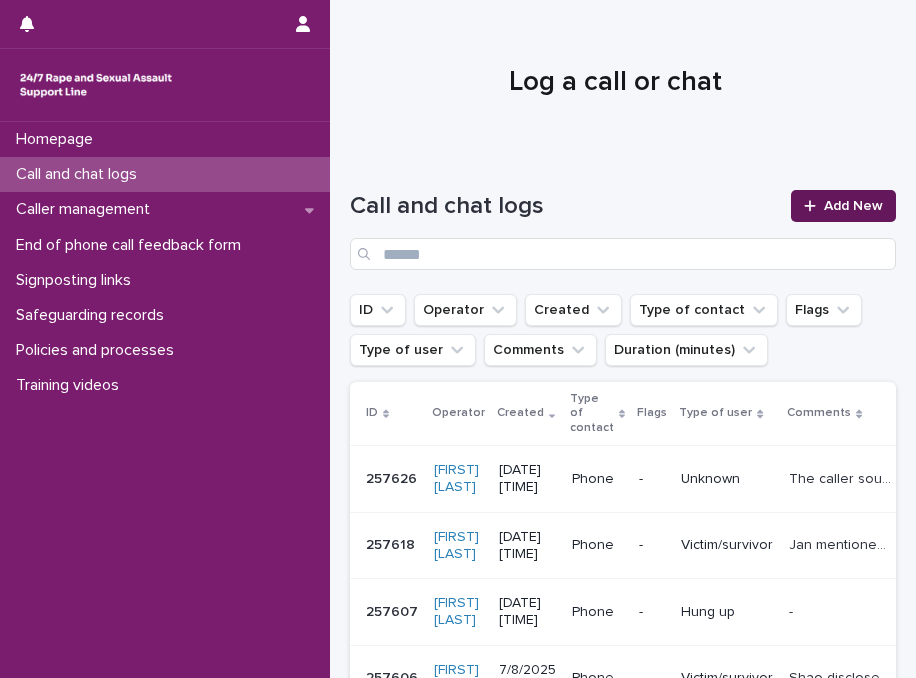 click on "Add New" at bounding box center (853, 206) 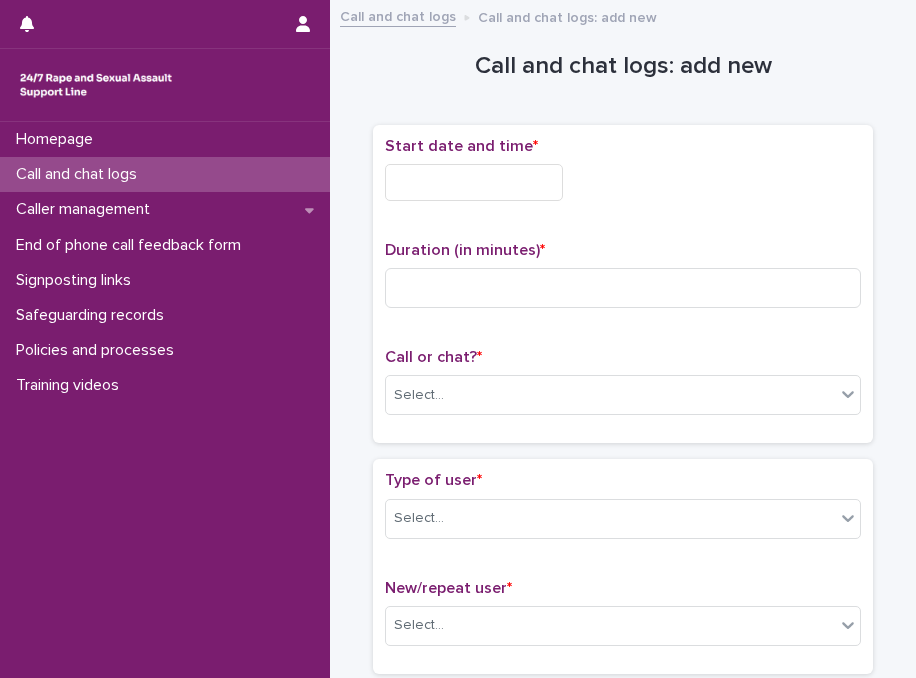 click at bounding box center [474, 182] 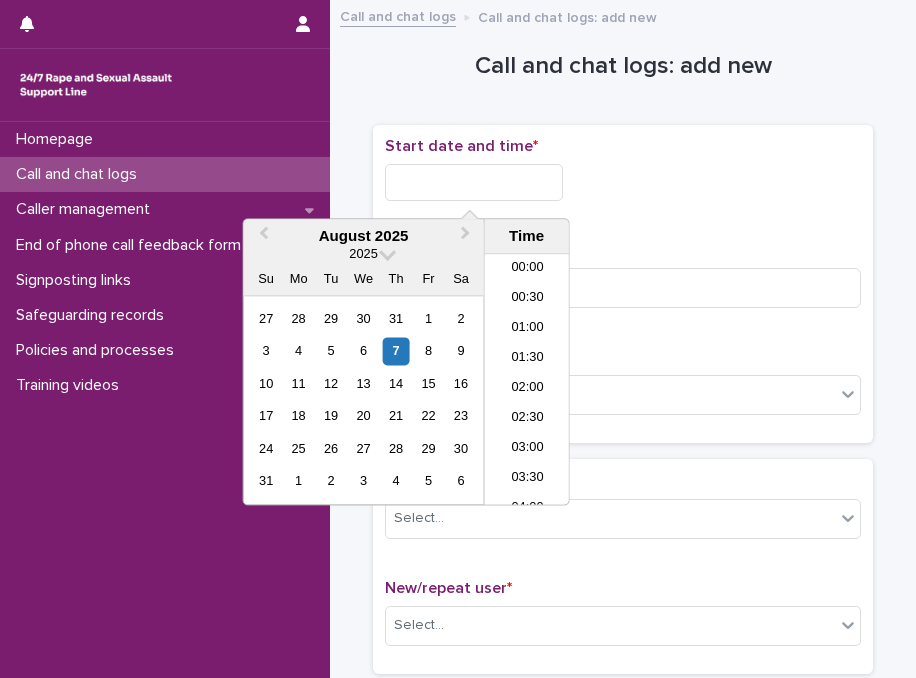 scroll, scrollTop: 880, scrollLeft: 0, axis: vertical 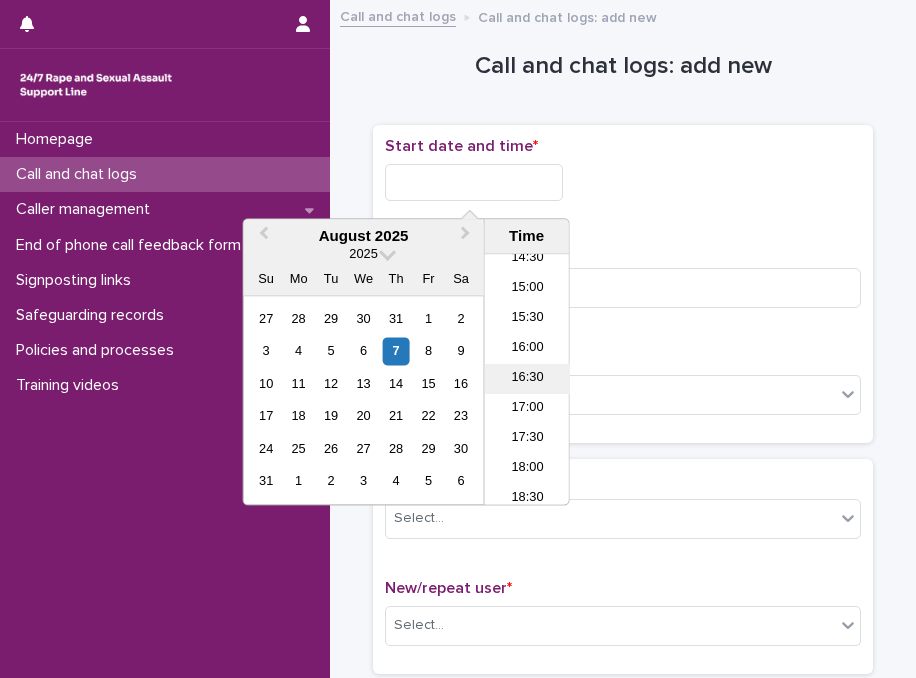 click on "16:30" at bounding box center [527, 380] 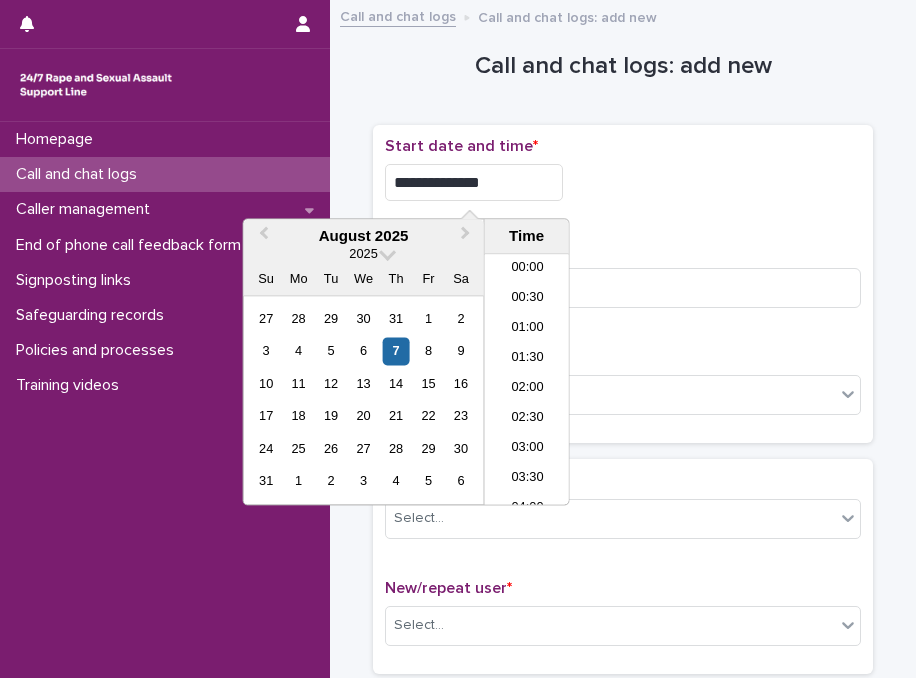 click on "**********" at bounding box center (474, 182) 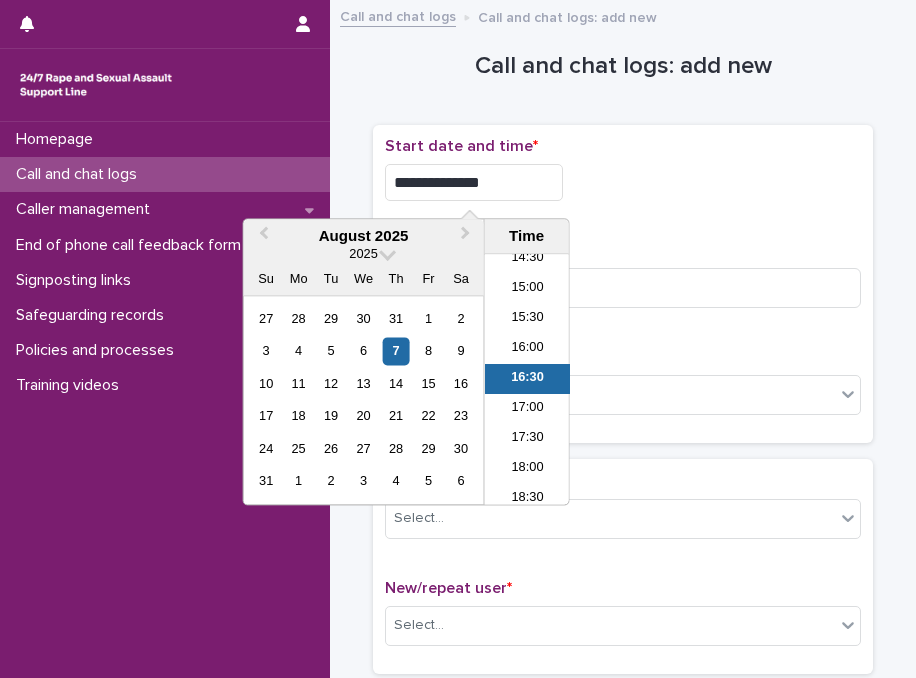 click on "**********" at bounding box center [474, 182] 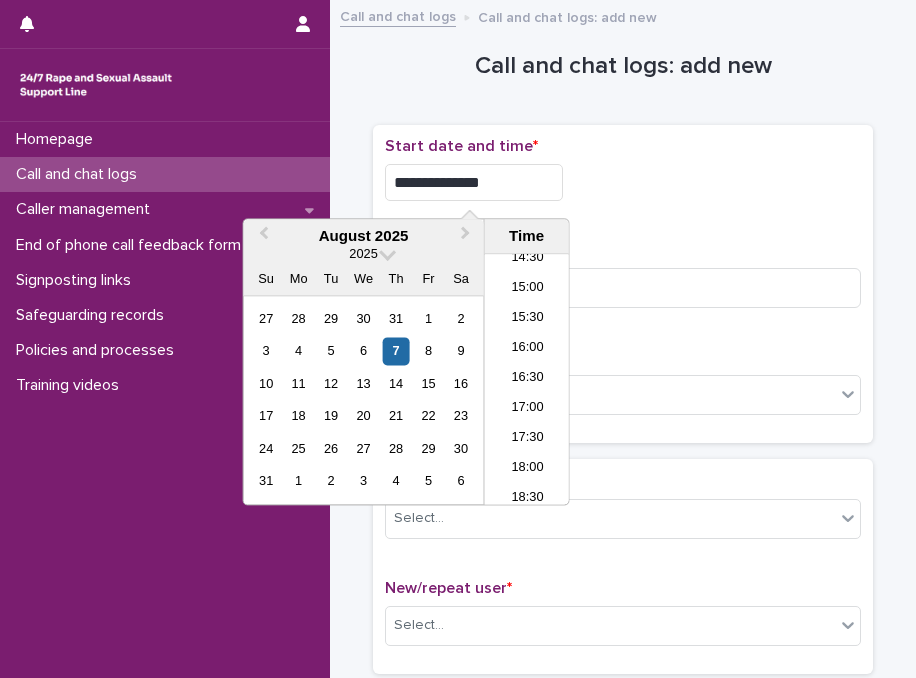 type on "**********" 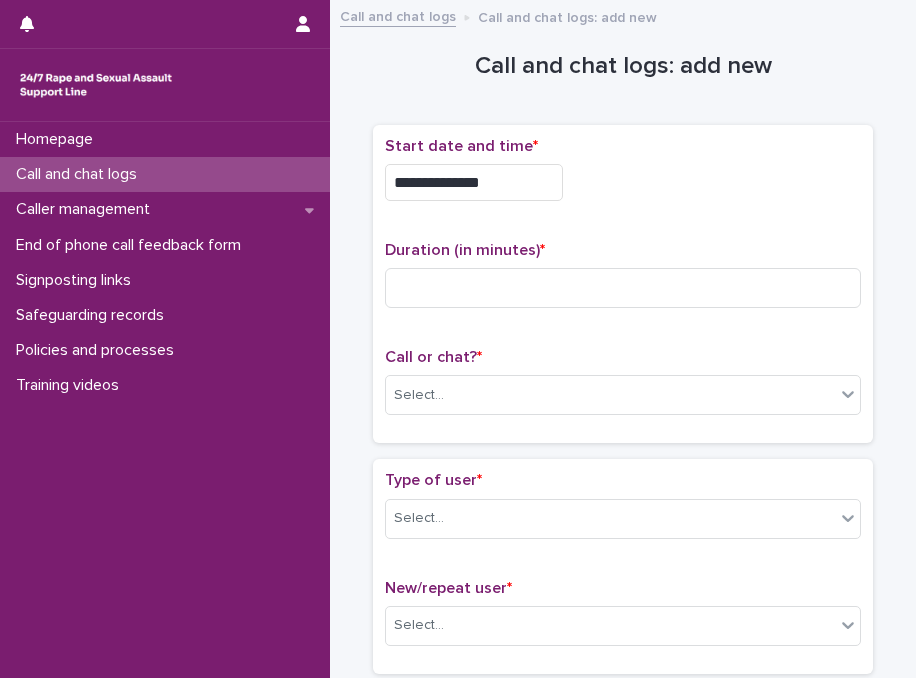 click on "**********" at bounding box center (623, 177) 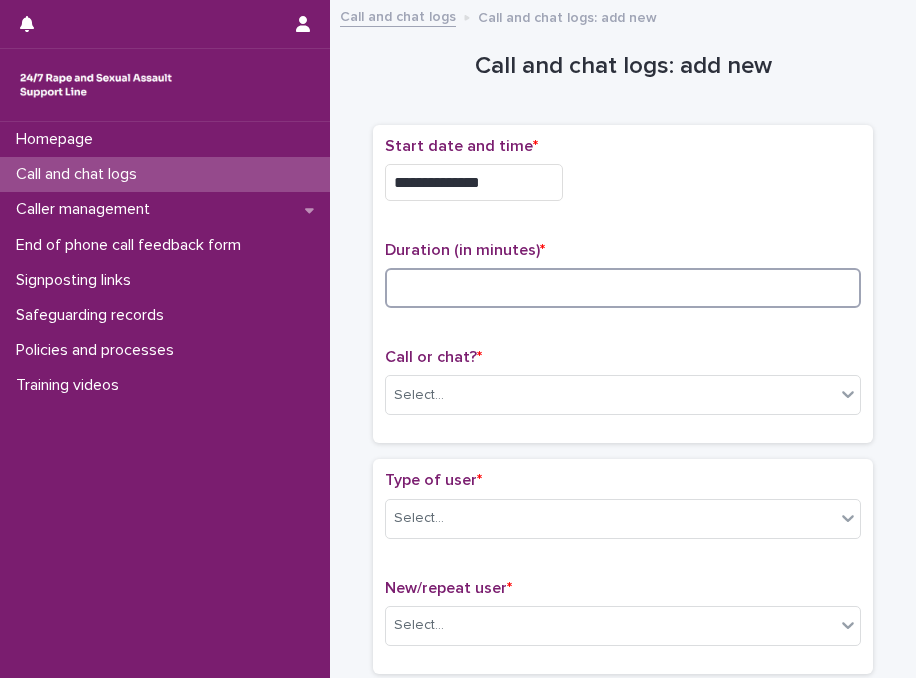 click at bounding box center (623, 288) 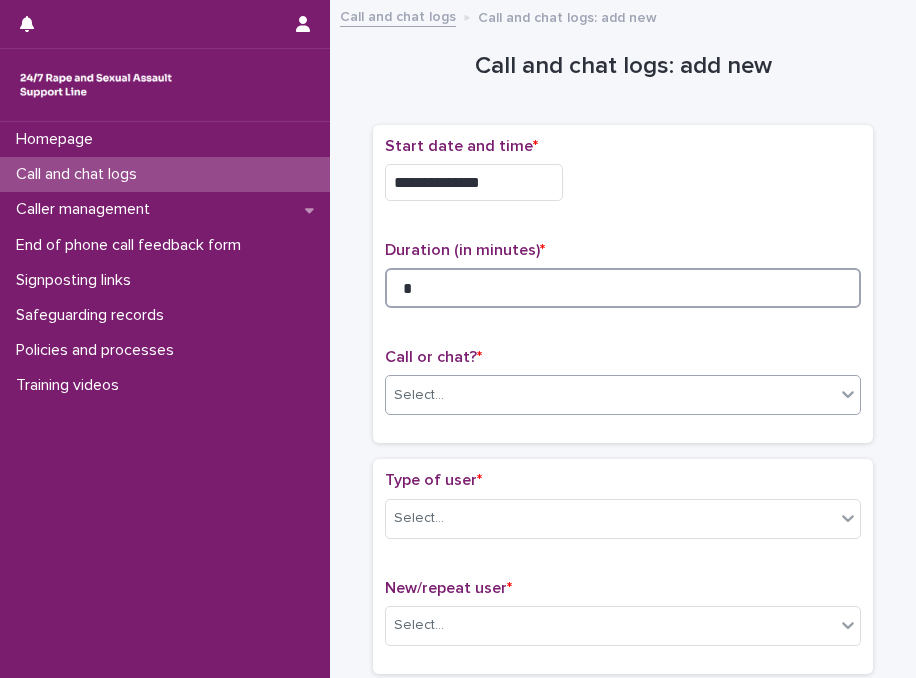 type on "*" 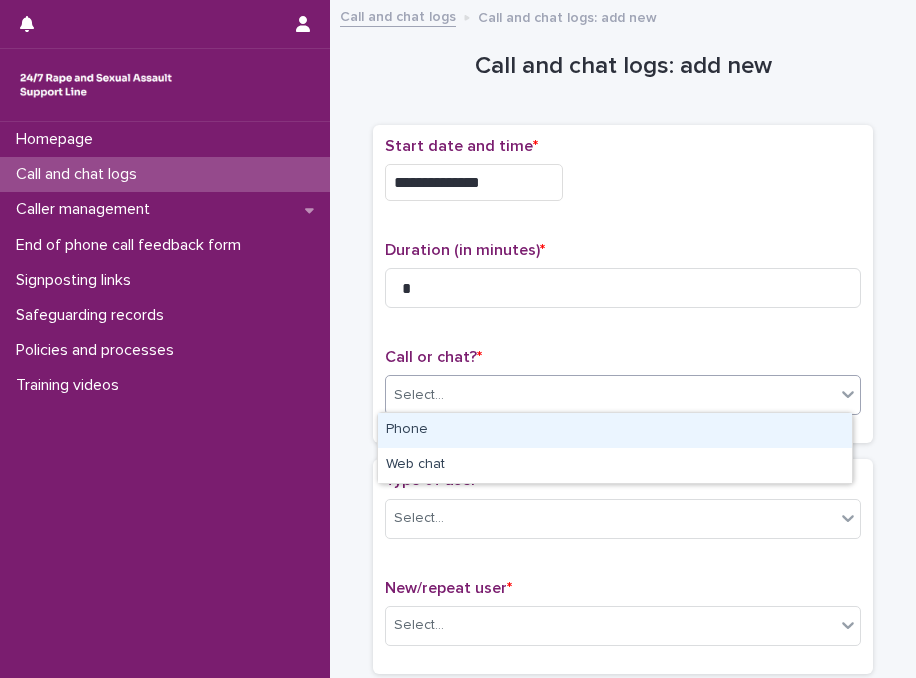 click on "Select..." at bounding box center [610, 395] 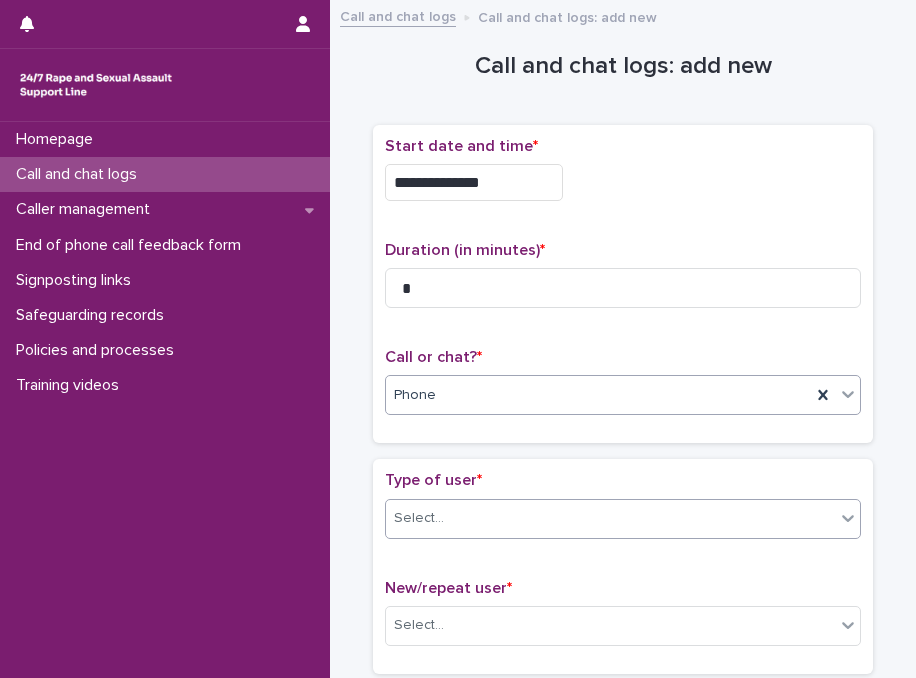 click on "Select..." at bounding box center (610, 518) 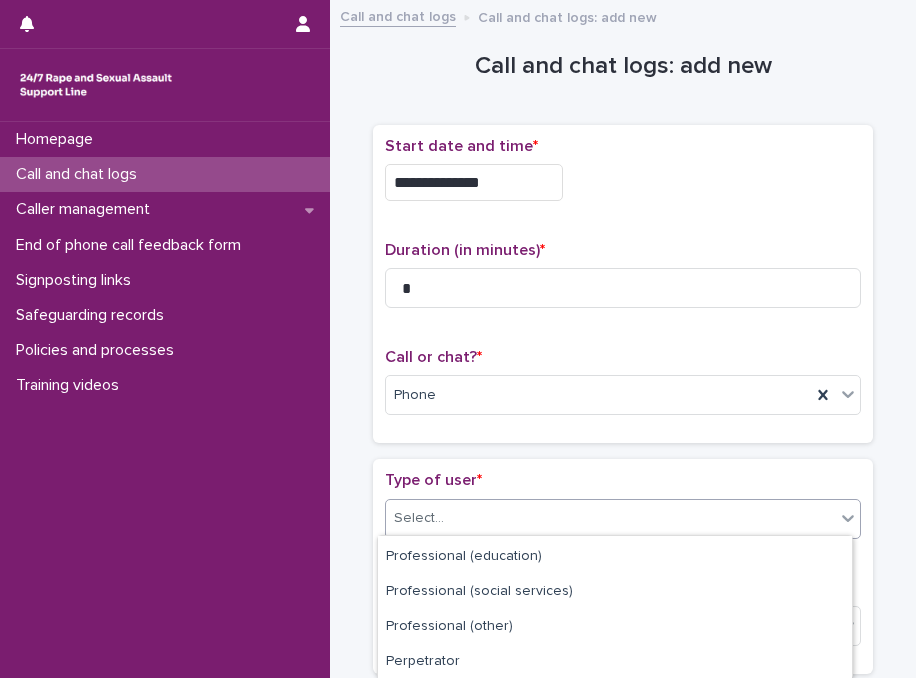scroll, scrollTop: 373, scrollLeft: 0, axis: vertical 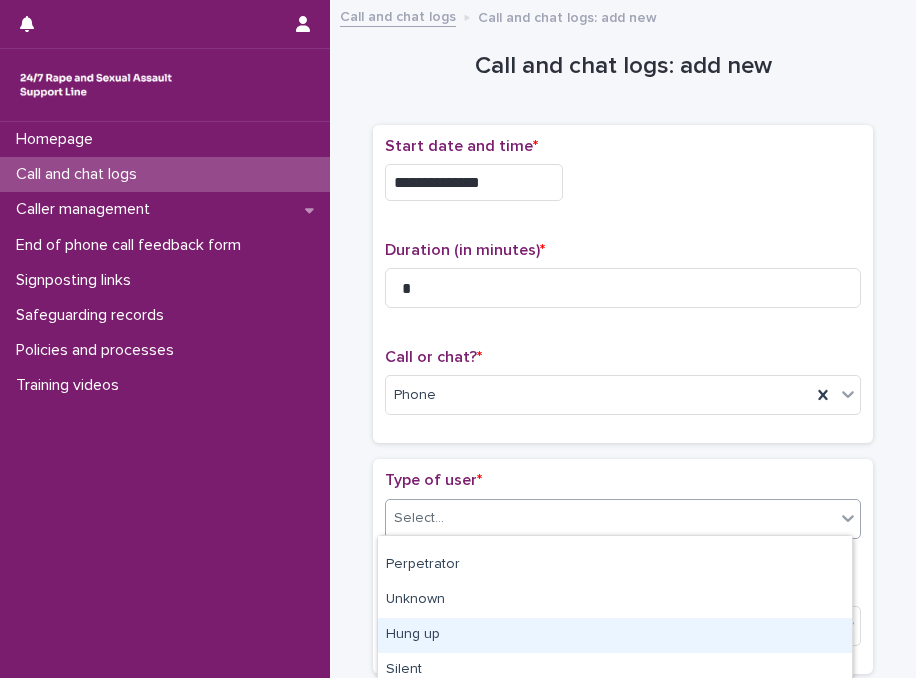 click on "Hung up" at bounding box center (615, 635) 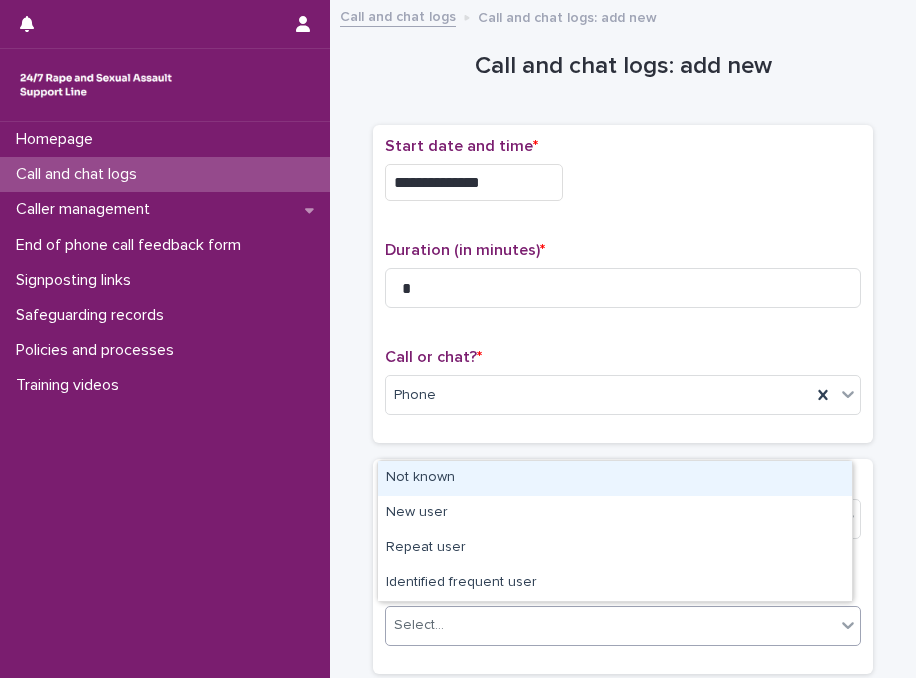 drag, startPoint x: 539, startPoint y: 612, endPoint x: 471, endPoint y: 485, distance: 144.05902 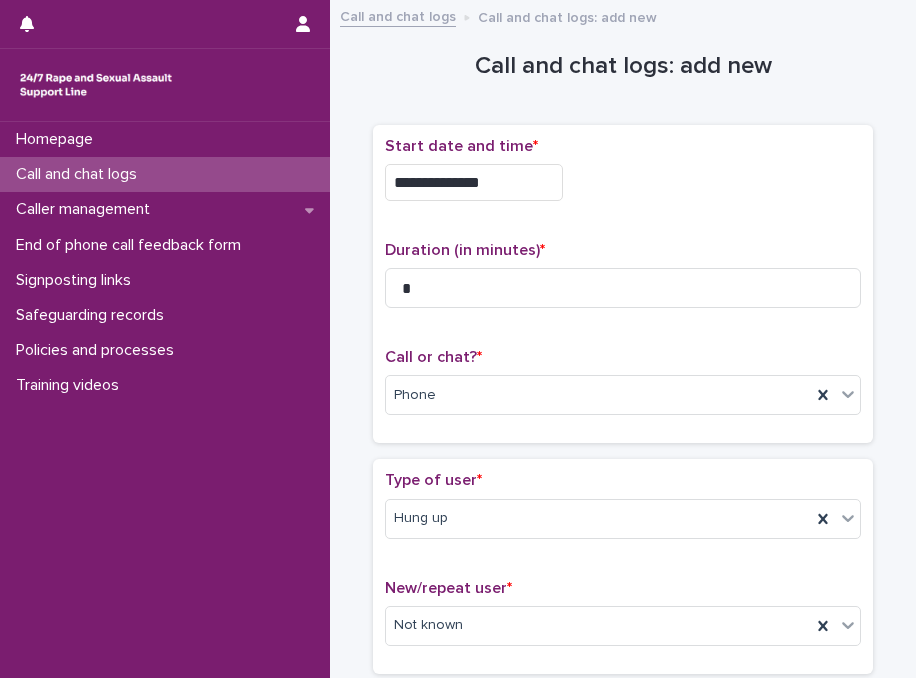click on "*" at bounding box center [479, 480] 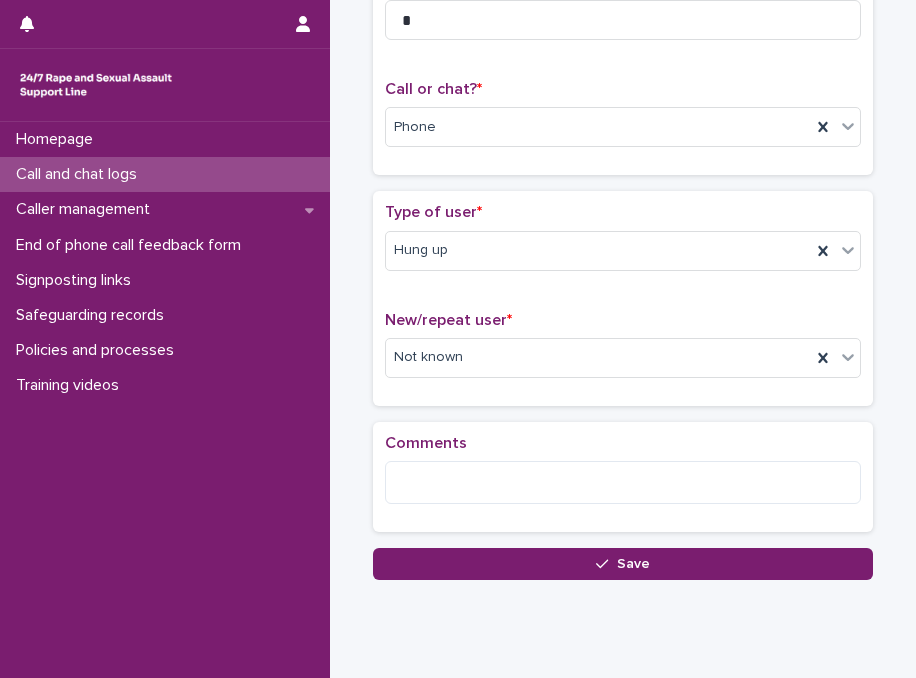scroll, scrollTop: 321, scrollLeft: 0, axis: vertical 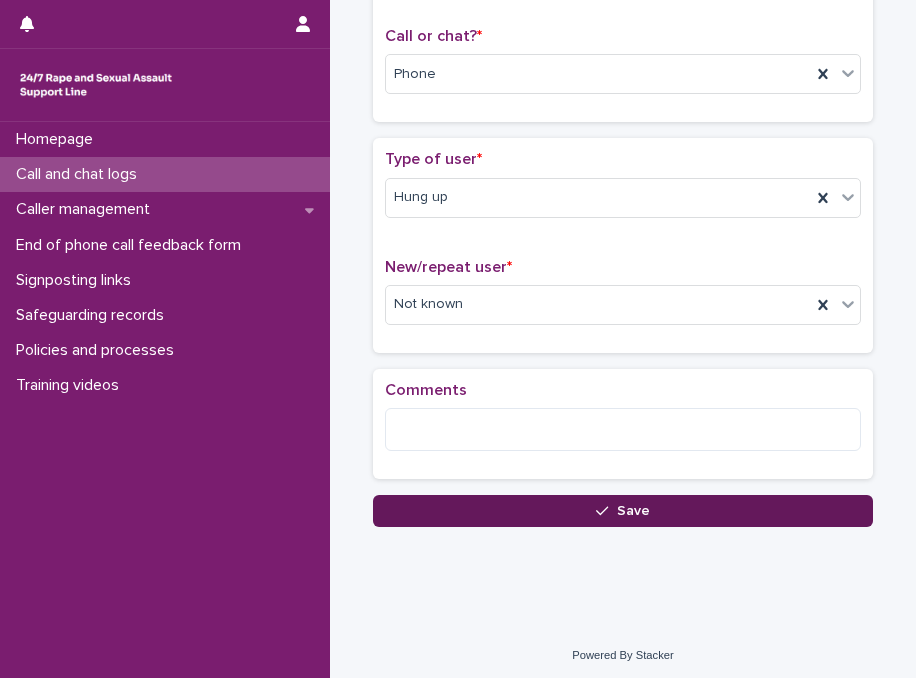 click on "Save" at bounding box center [623, 511] 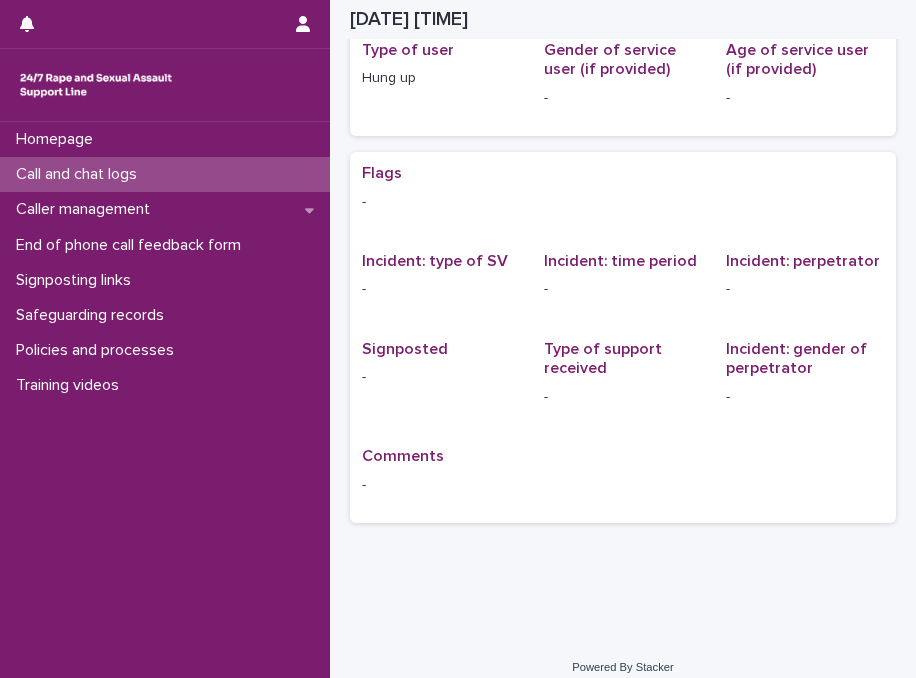 scroll, scrollTop: 0, scrollLeft: 0, axis: both 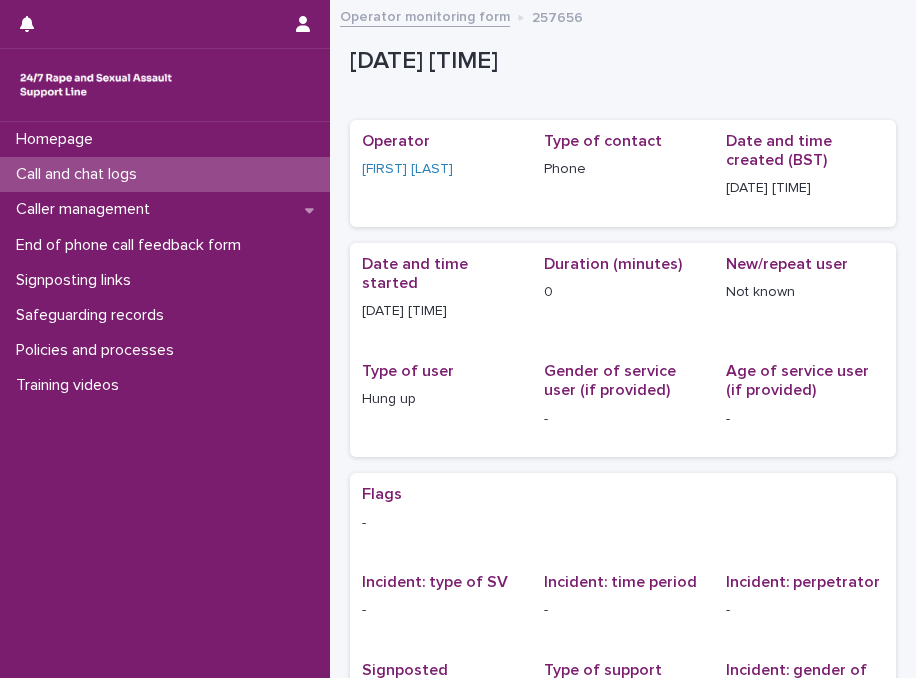 click on "Call and chat logs" at bounding box center (165, 174) 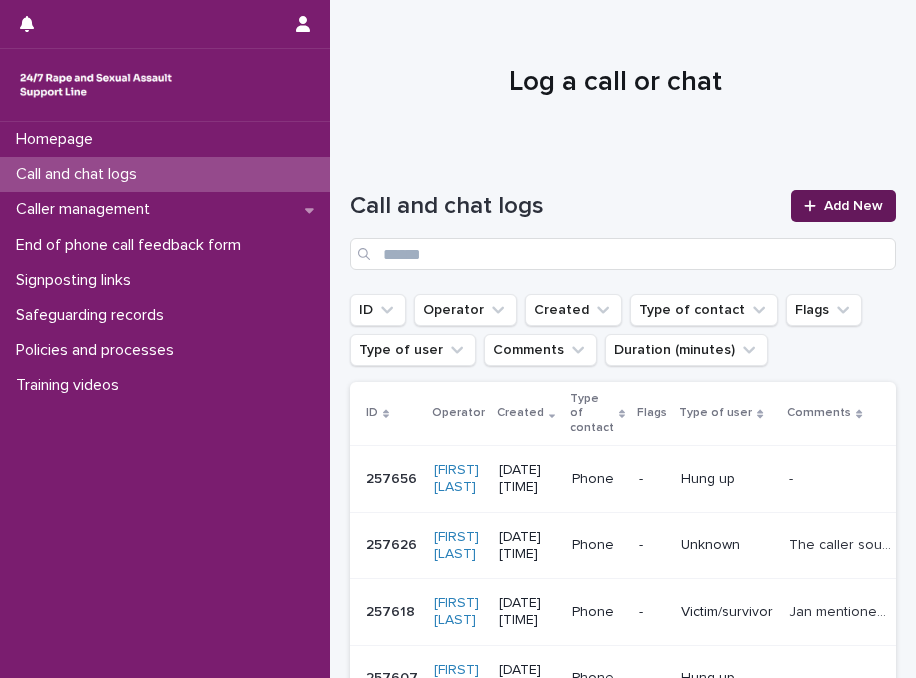 click 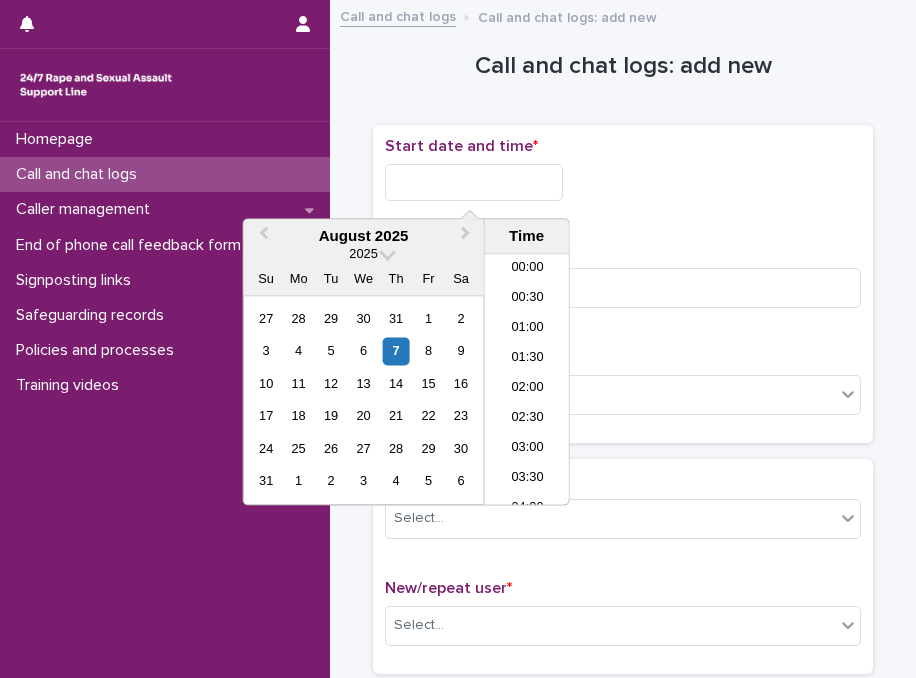 scroll, scrollTop: 880, scrollLeft: 0, axis: vertical 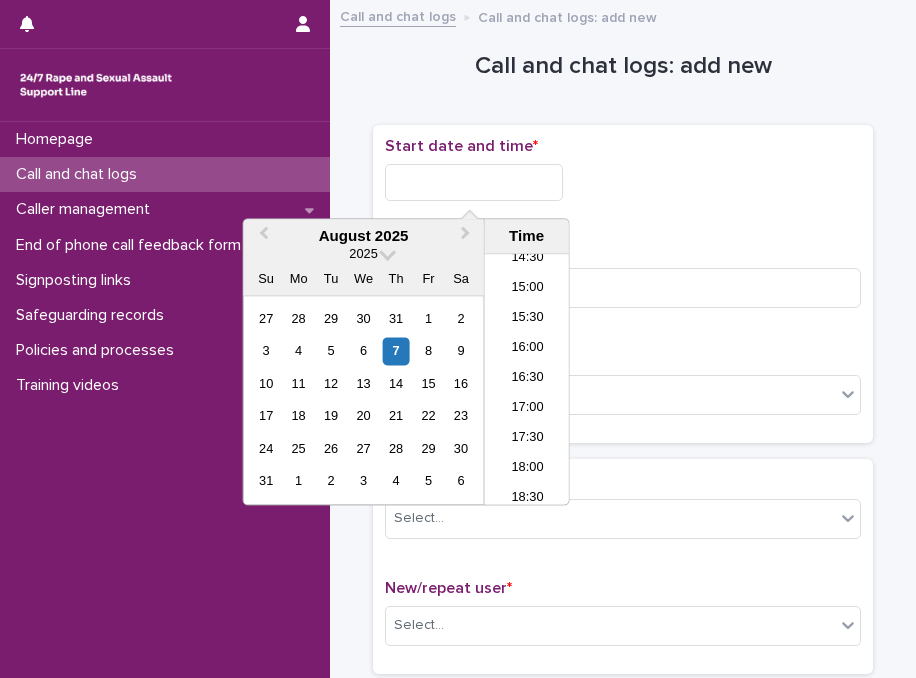 click at bounding box center (474, 182) 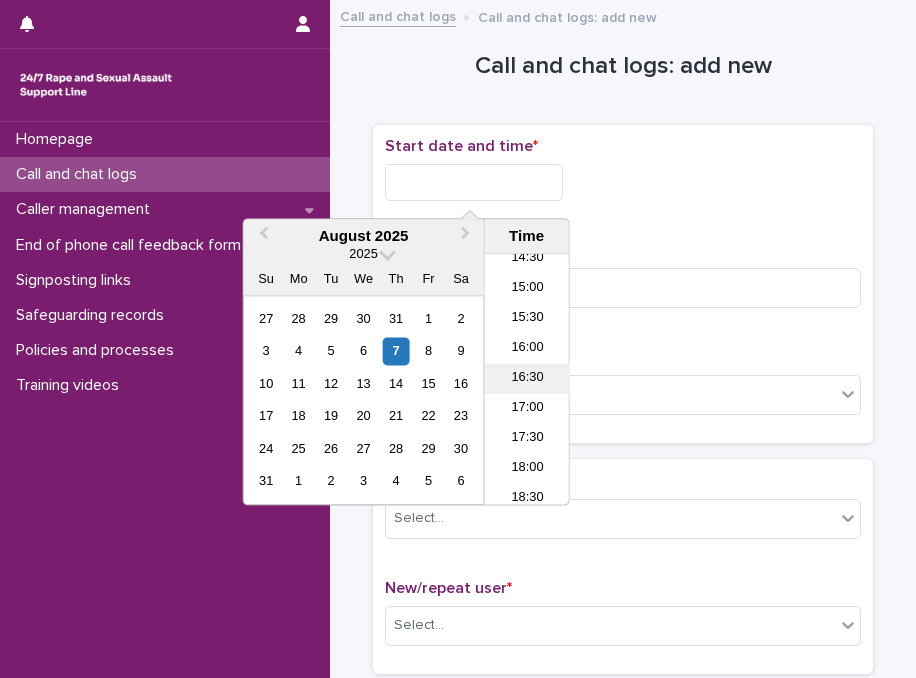 click on "16:30" at bounding box center (527, 380) 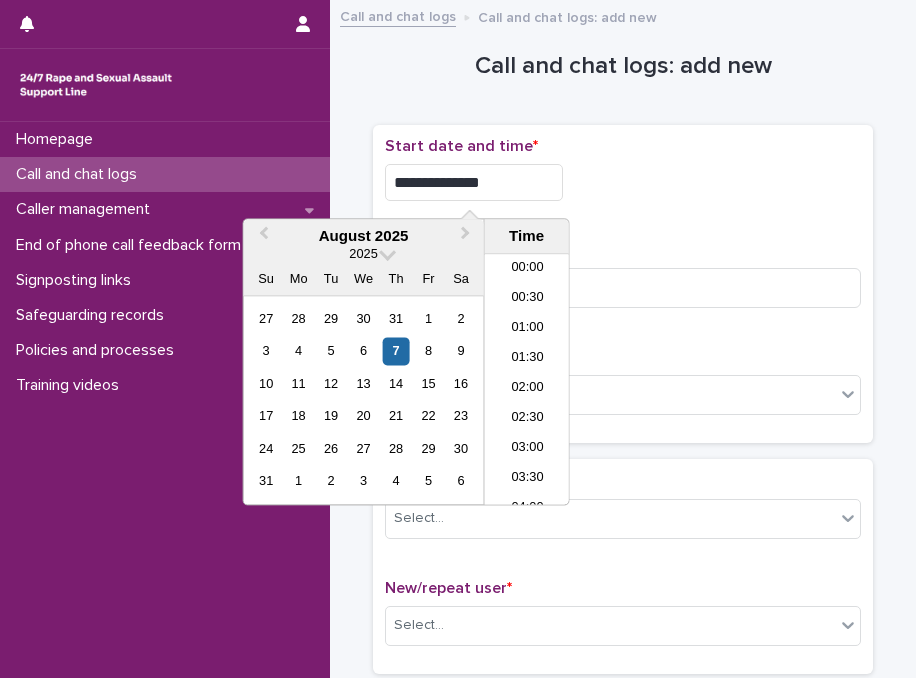 scroll, scrollTop: 880, scrollLeft: 0, axis: vertical 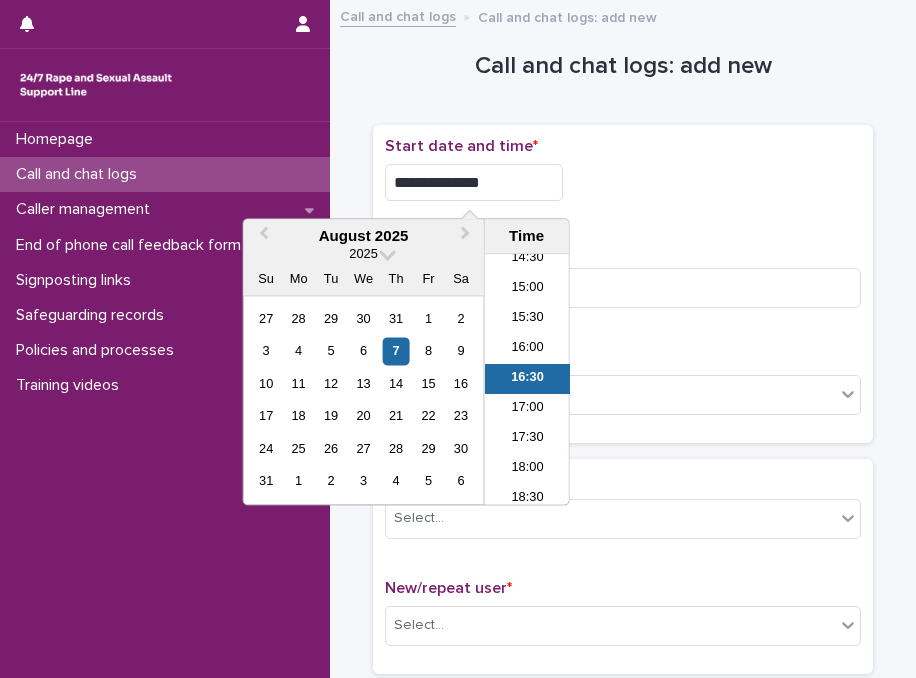 click on "**********" at bounding box center [474, 182] 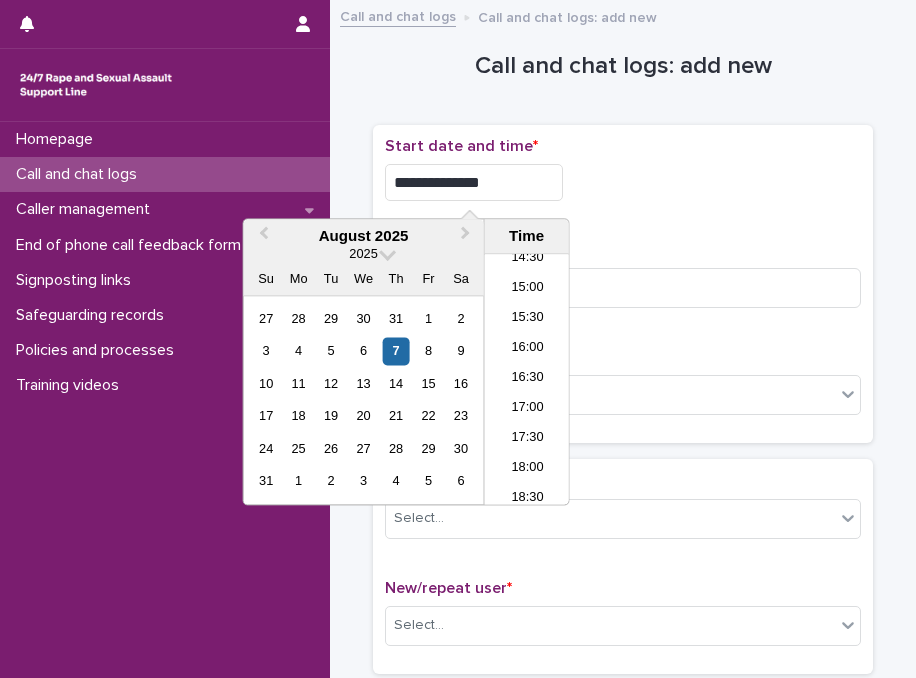 type on "**********" 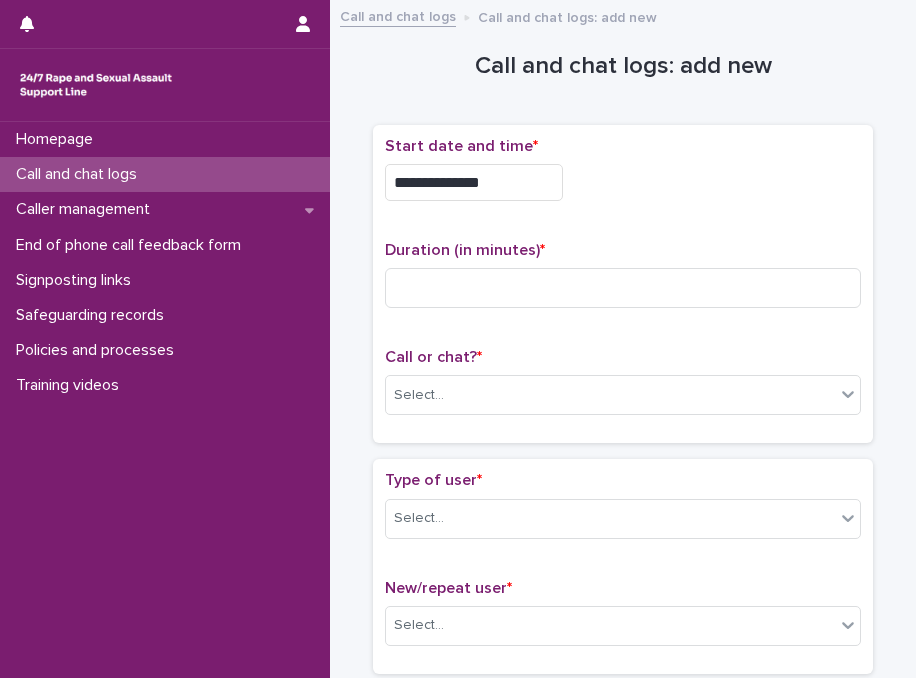 click on "**********" at bounding box center [623, 182] 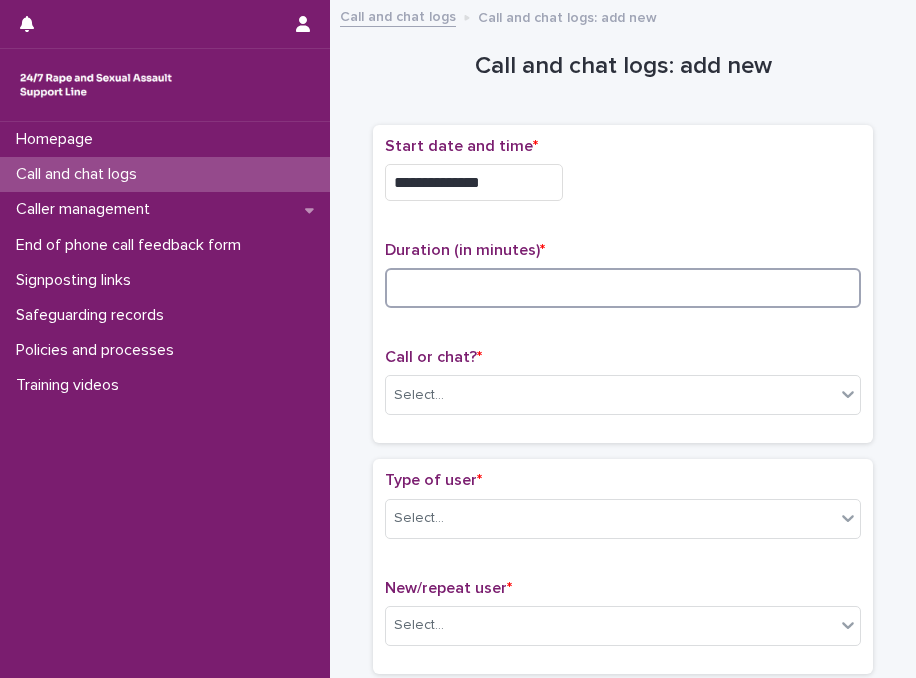 click at bounding box center (623, 288) 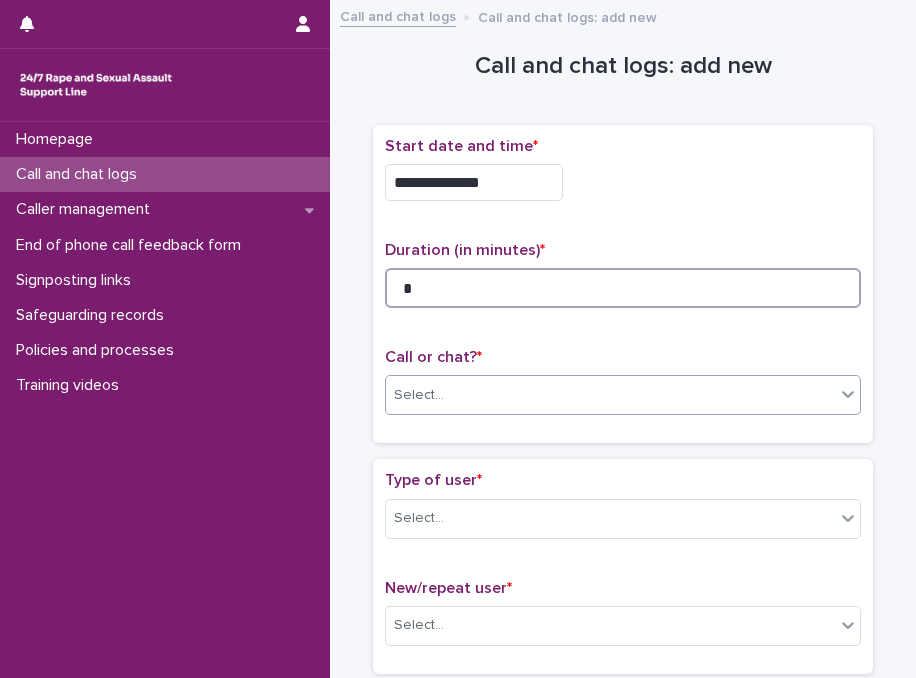 type on "*" 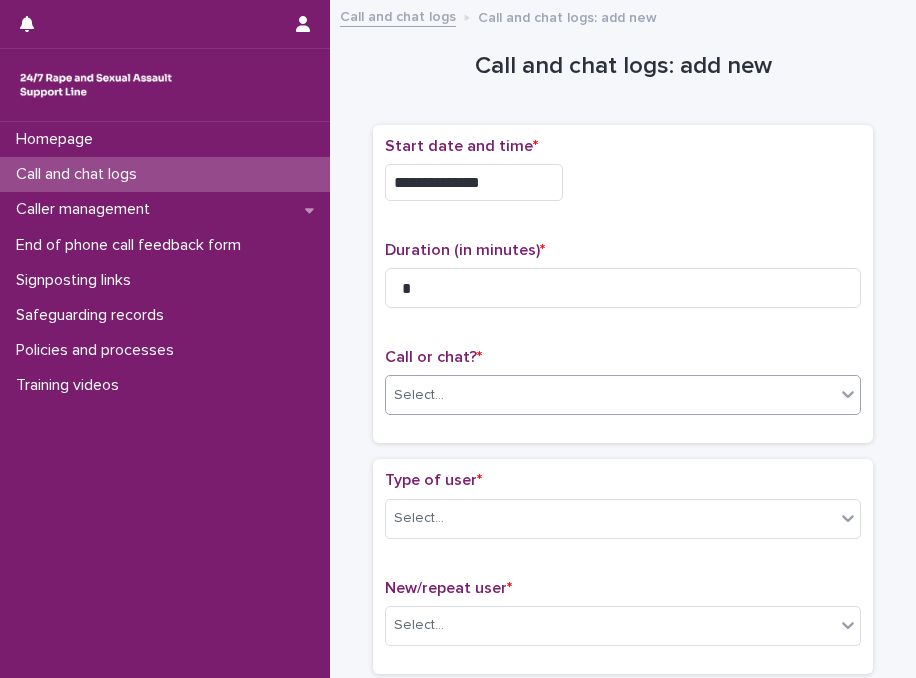 click on "Select..." at bounding box center [610, 395] 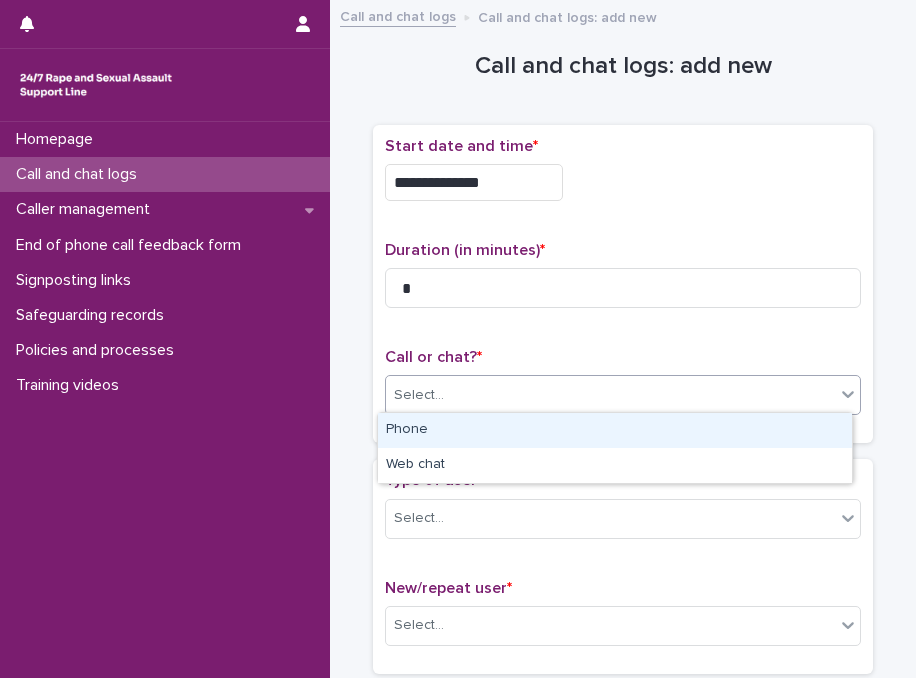 click on "Phone" at bounding box center (615, 430) 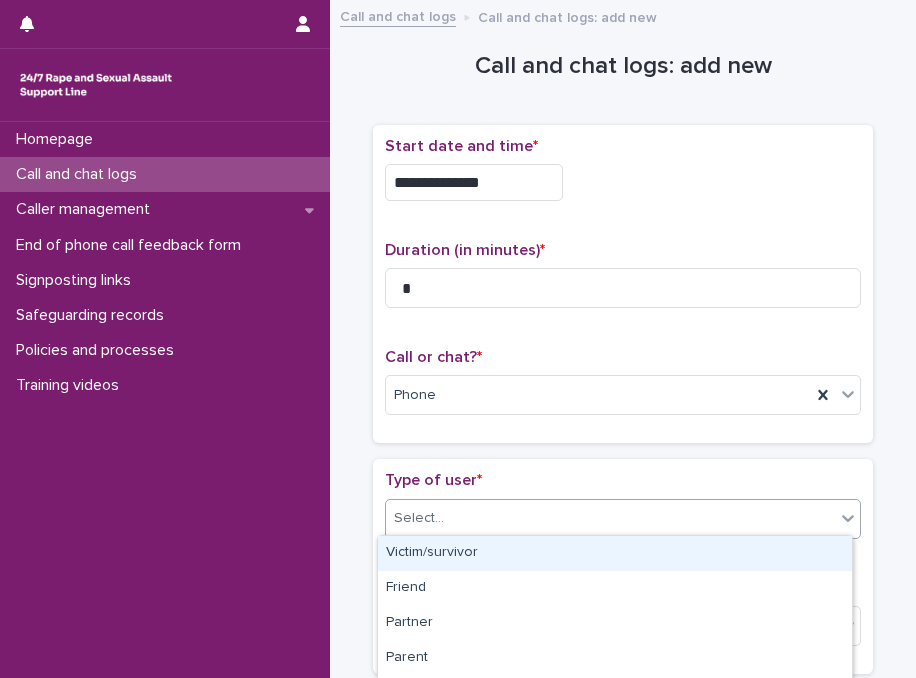 click on "Select..." at bounding box center [610, 518] 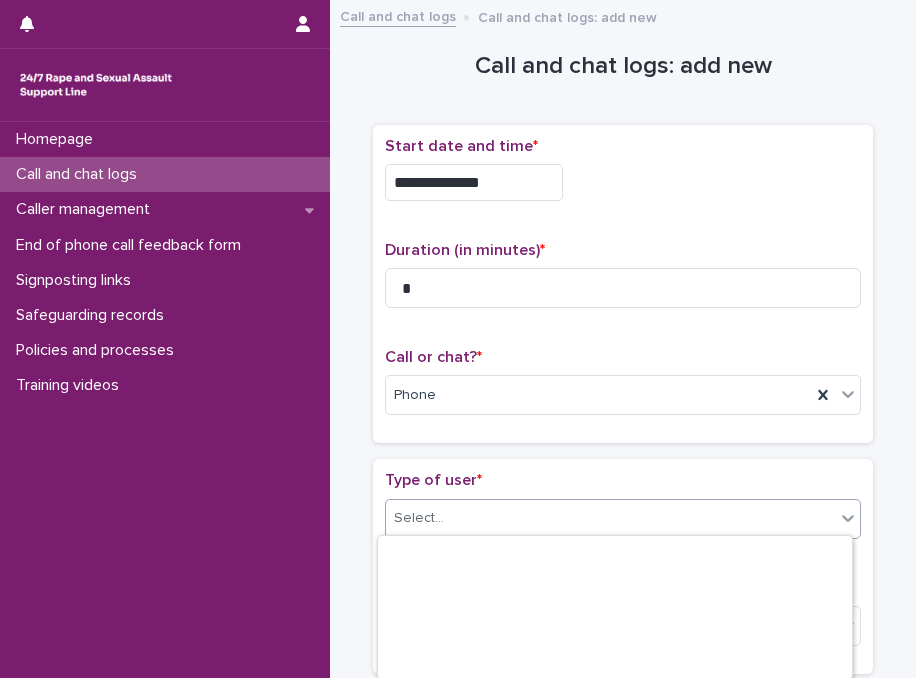 scroll, scrollTop: 336, scrollLeft: 0, axis: vertical 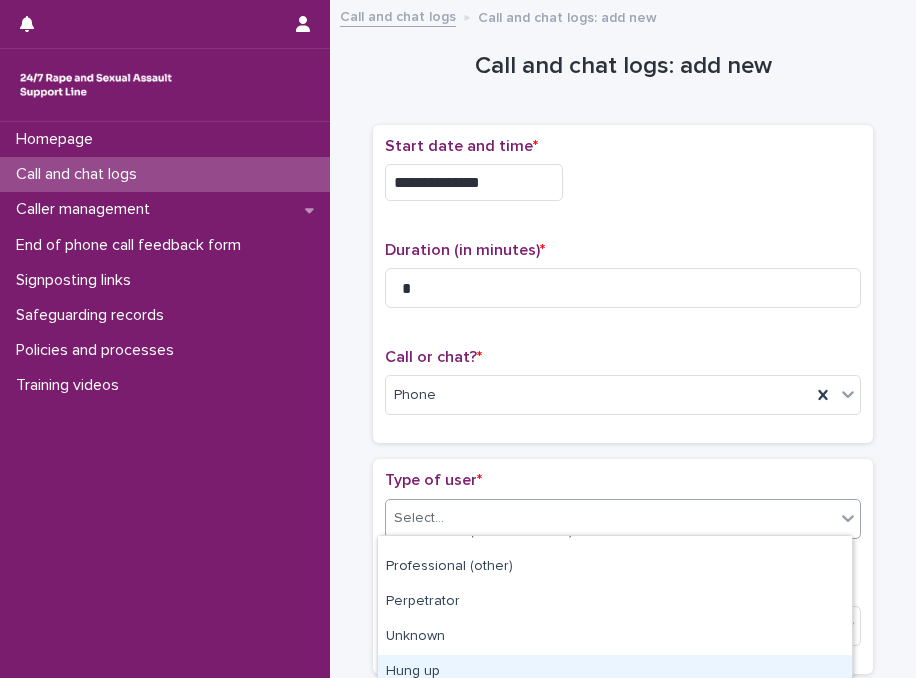drag, startPoint x: 719, startPoint y: 643, endPoint x: 710, endPoint y: 663, distance: 21.931713 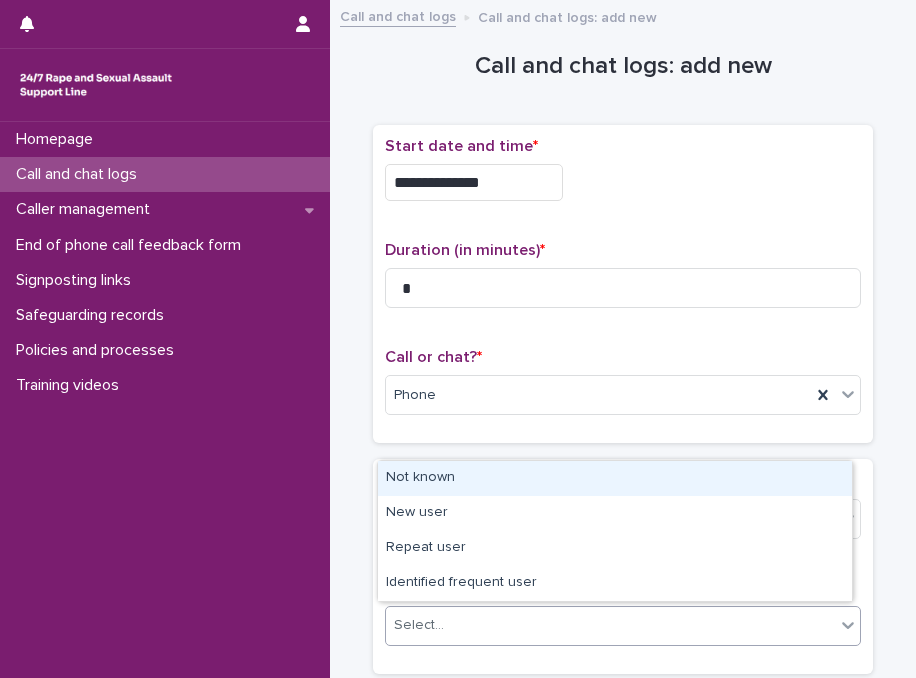 click on "Select..." at bounding box center [610, 625] 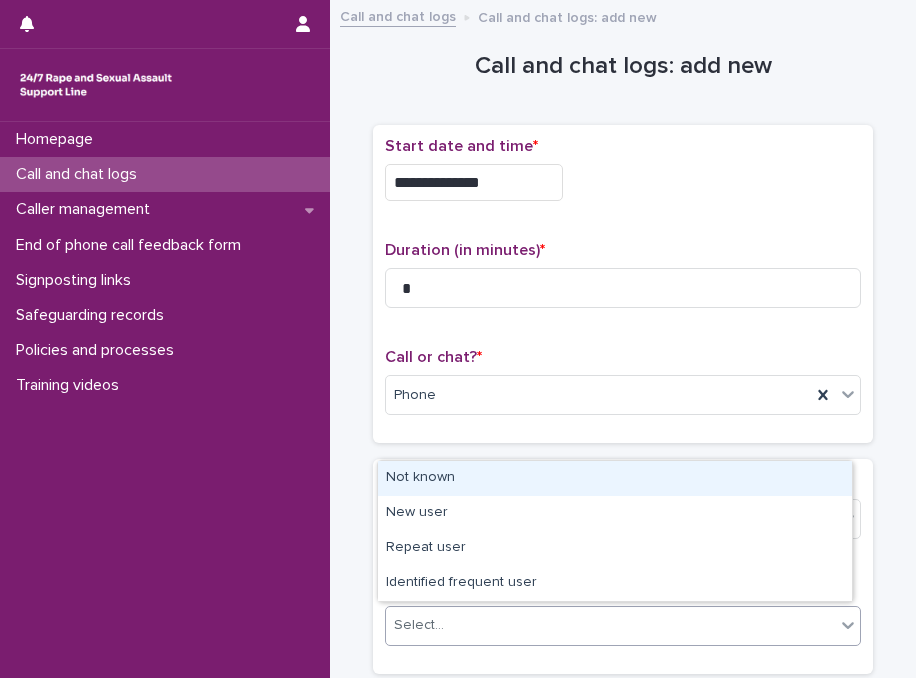 click on "Not known" at bounding box center [615, 478] 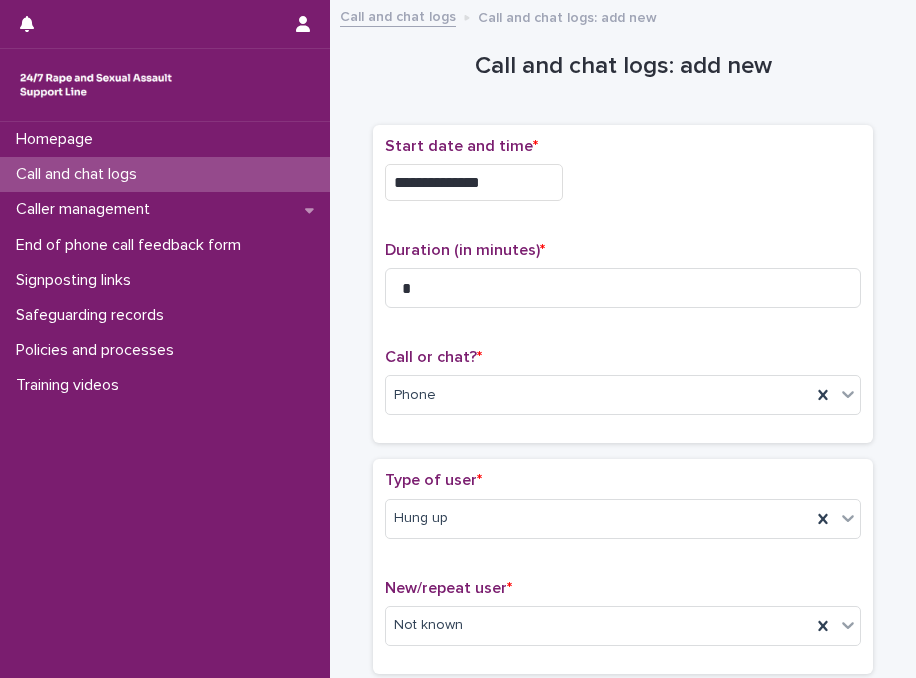 drag, startPoint x: 514, startPoint y: 497, endPoint x: 552, endPoint y: 473, distance: 44.94441 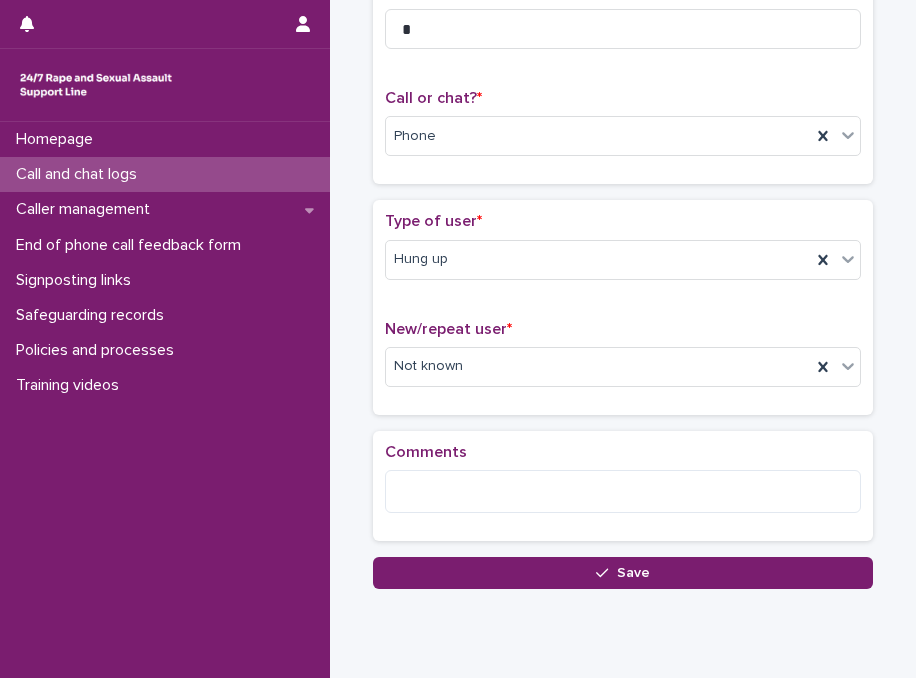 scroll, scrollTop: 280, scrollLeft: 0, axis: vertical 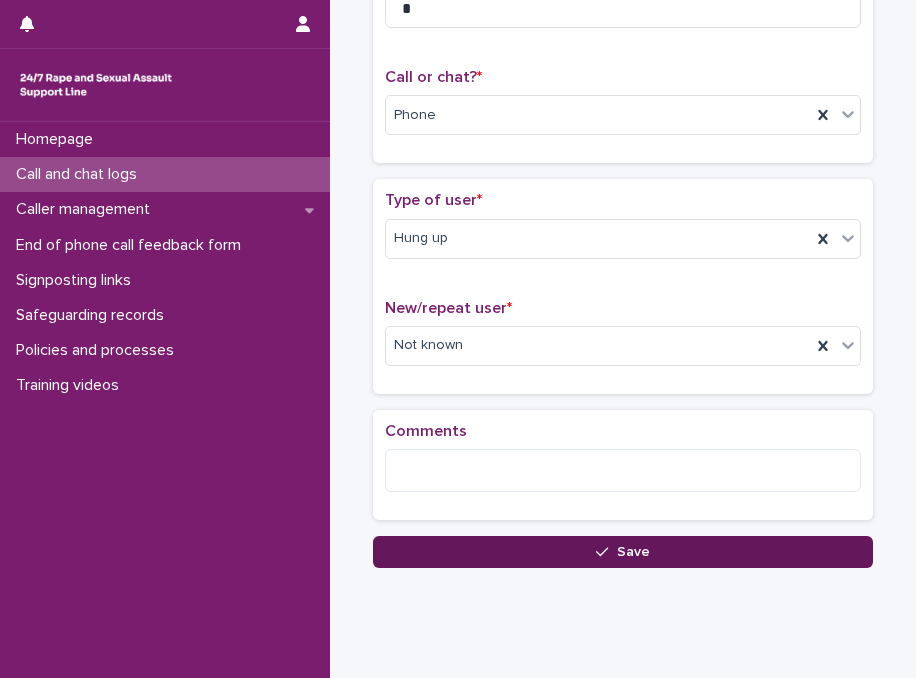 click on "Save" at bounding box center (623, 552) 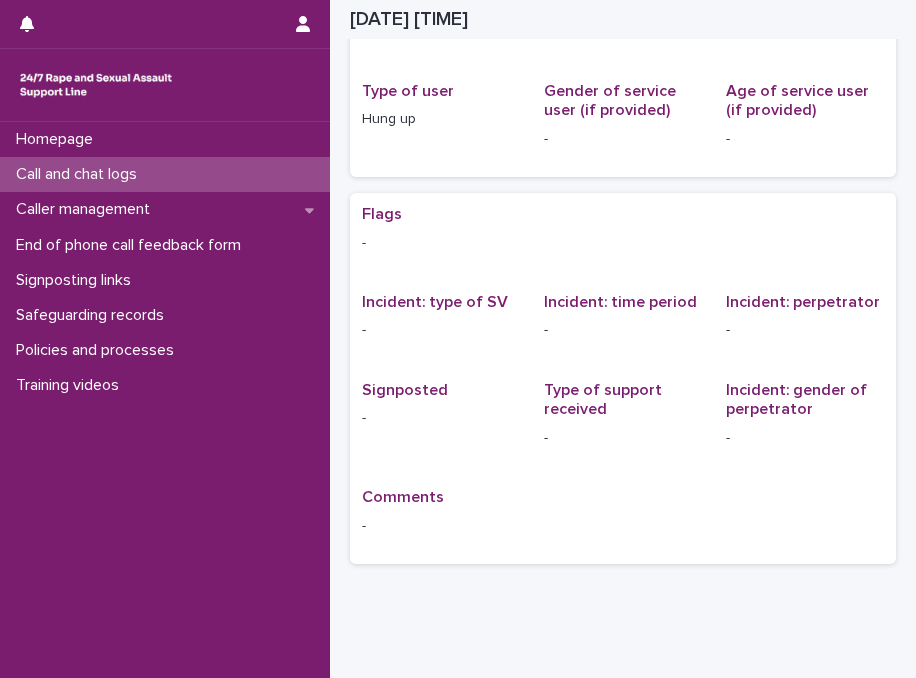 scroll, scrollTop: 0, scrollLeft: 0, axis: both 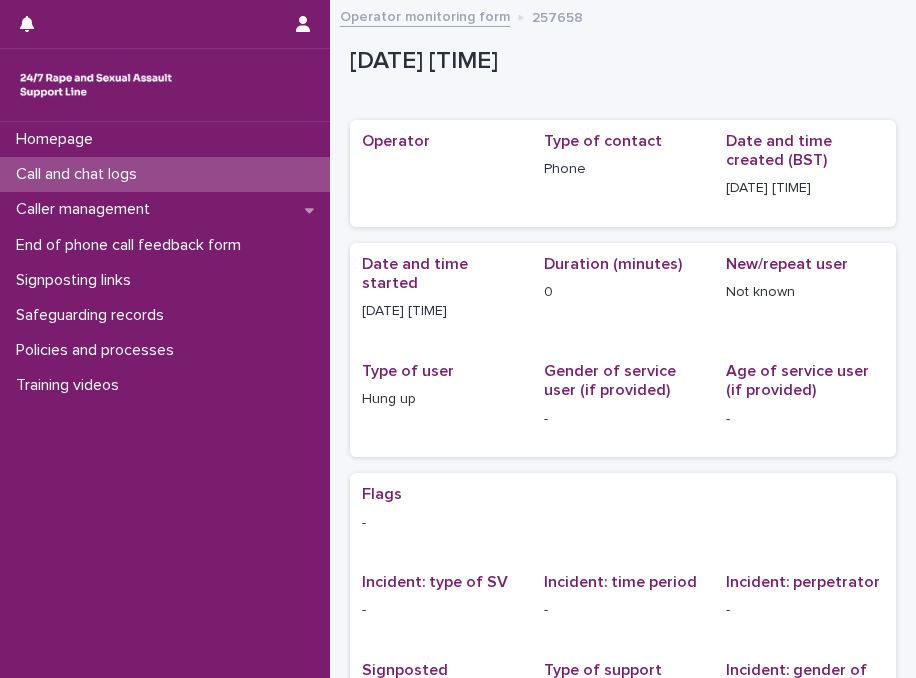 click on "Call and chat logs" at bounding box center [165, 174] 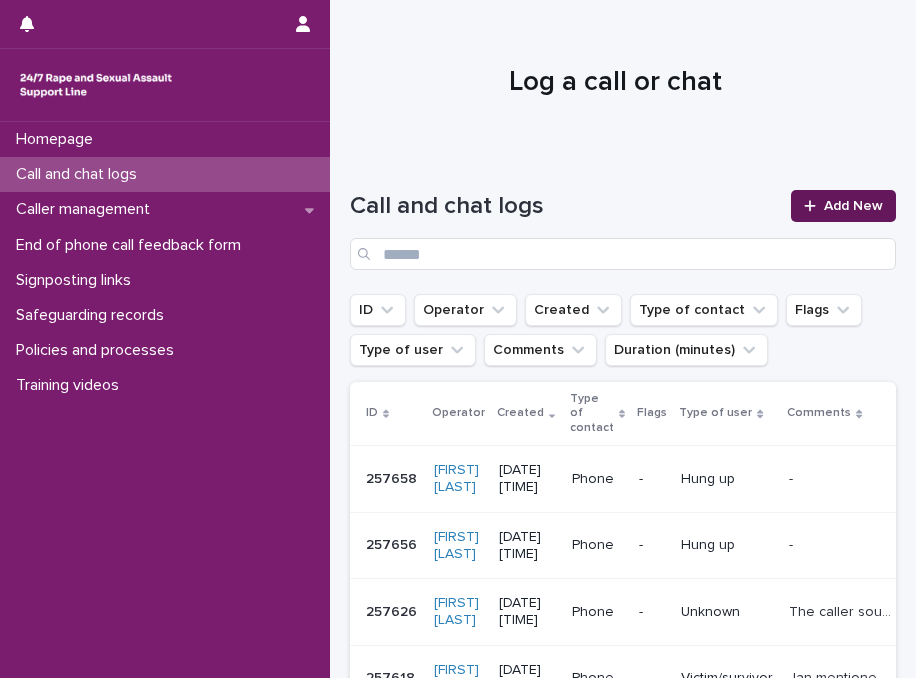 click on "Add New" at bounding box center [843, 206] 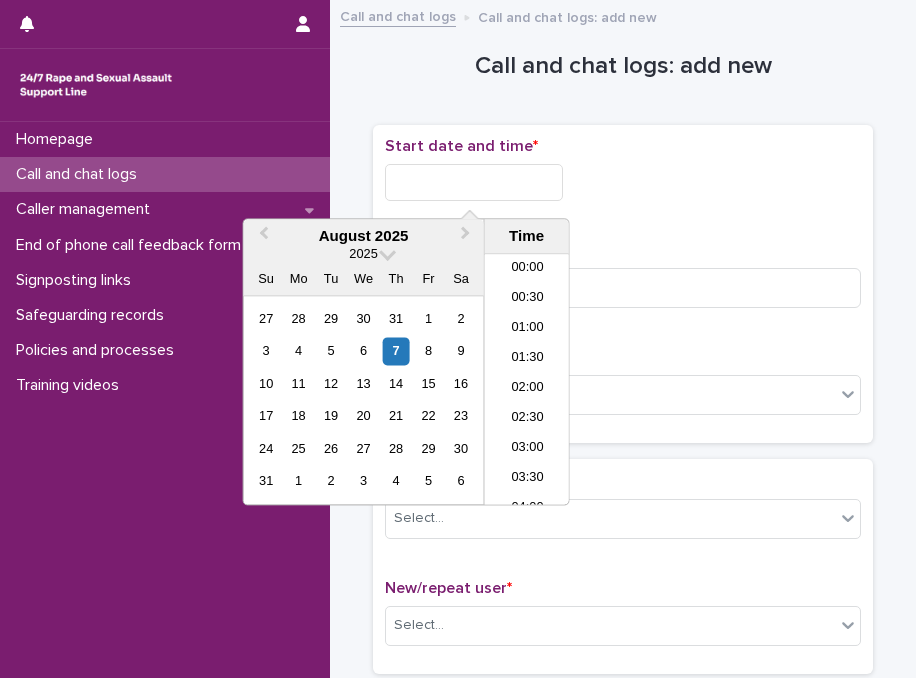 click at bounding box center (474, 182) 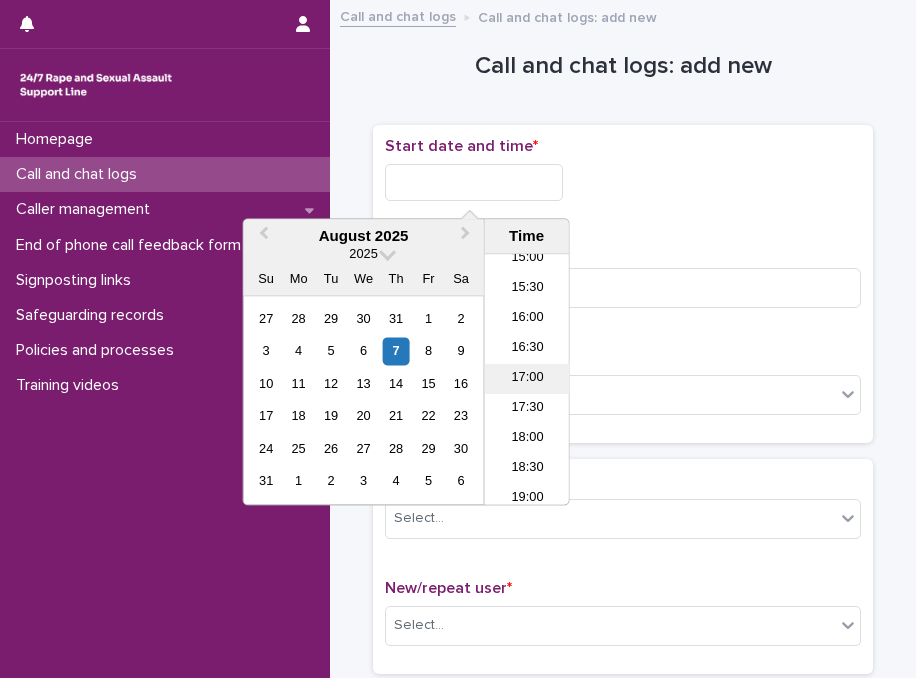 click on "17:00" at bounding box center [527, 380] 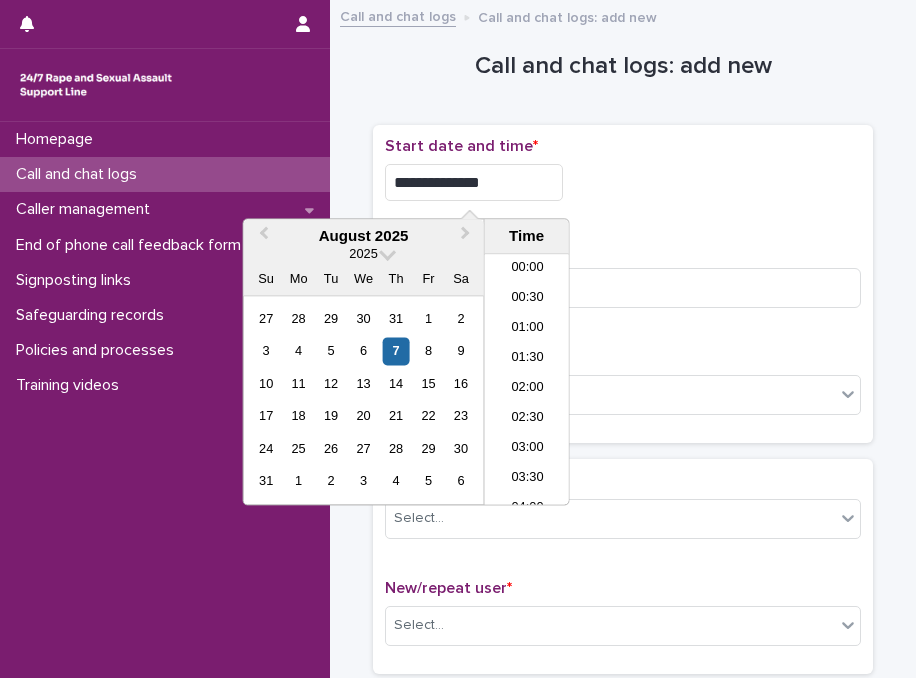 click on "**********" at bounding box center (474, 182) 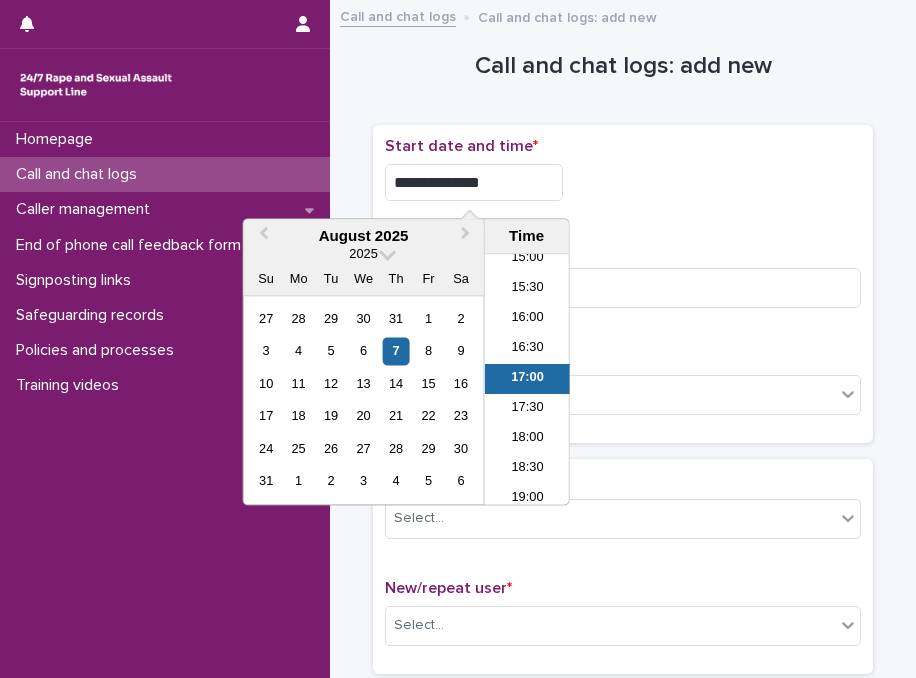 click on "**********" at bounding box center [474, 182] 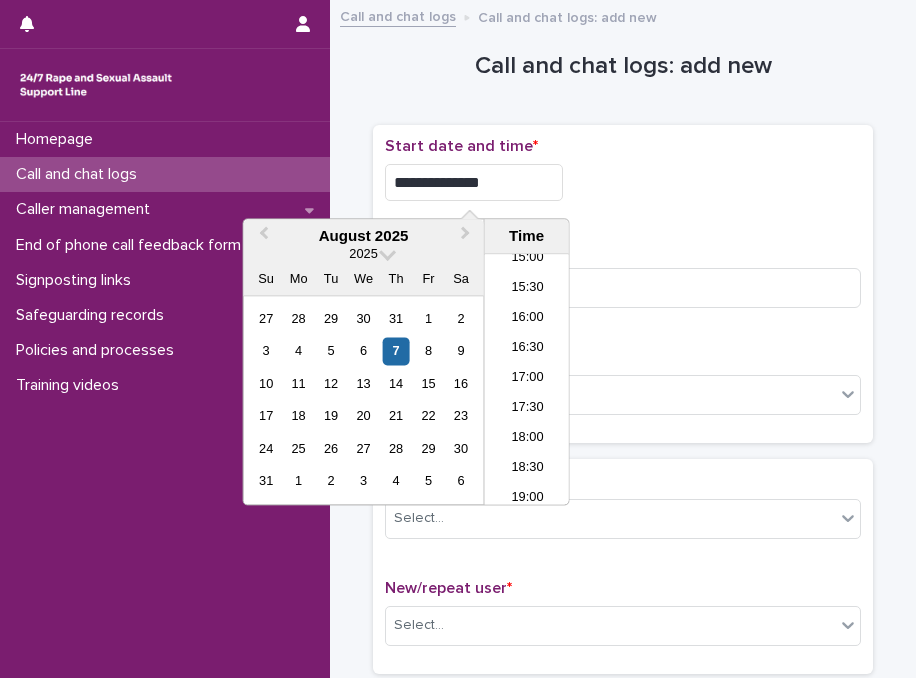 type on "**********" 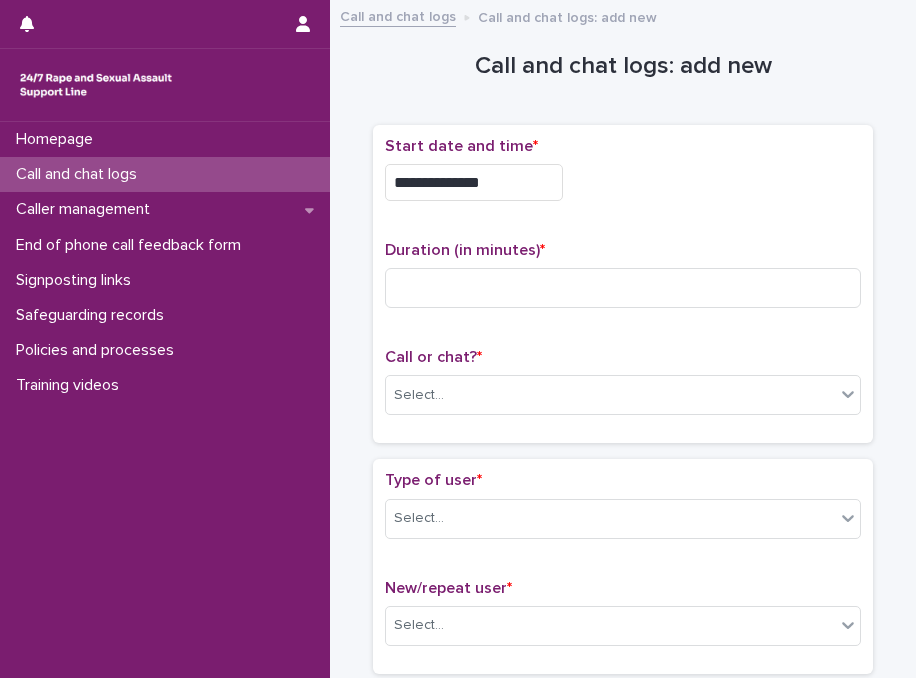 click on "Duration (in minutes) *" at bounding box center [623, 250] 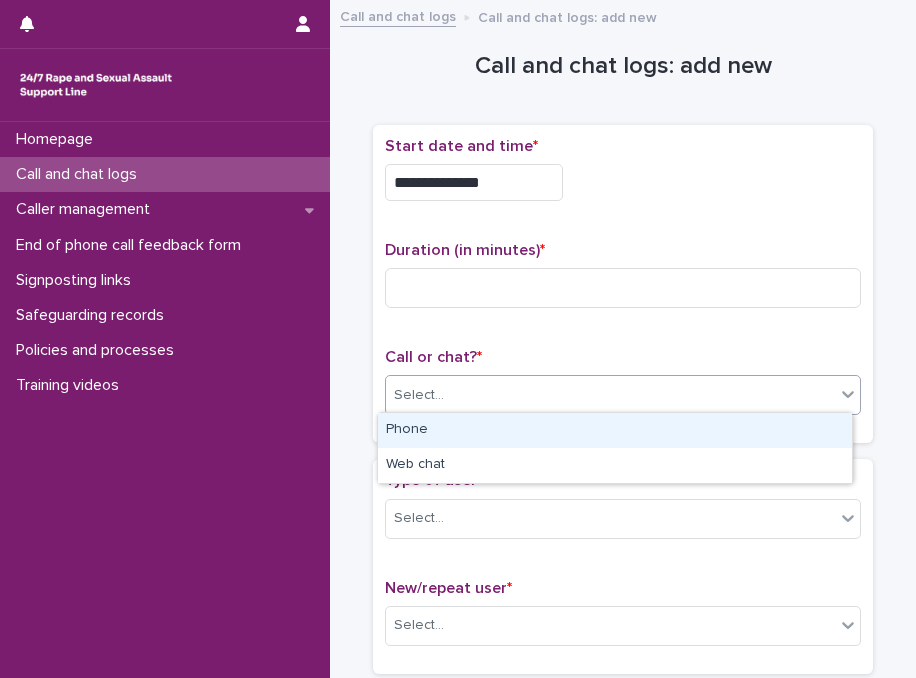 click on "Select..." at bounding box center [419, 395] 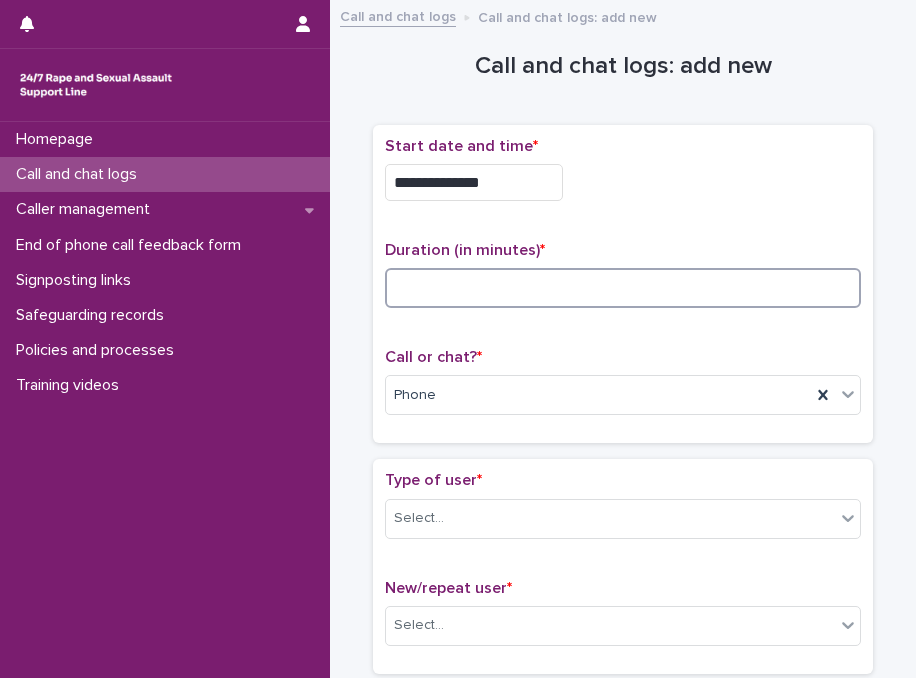 click at bounding box center (623, 288) 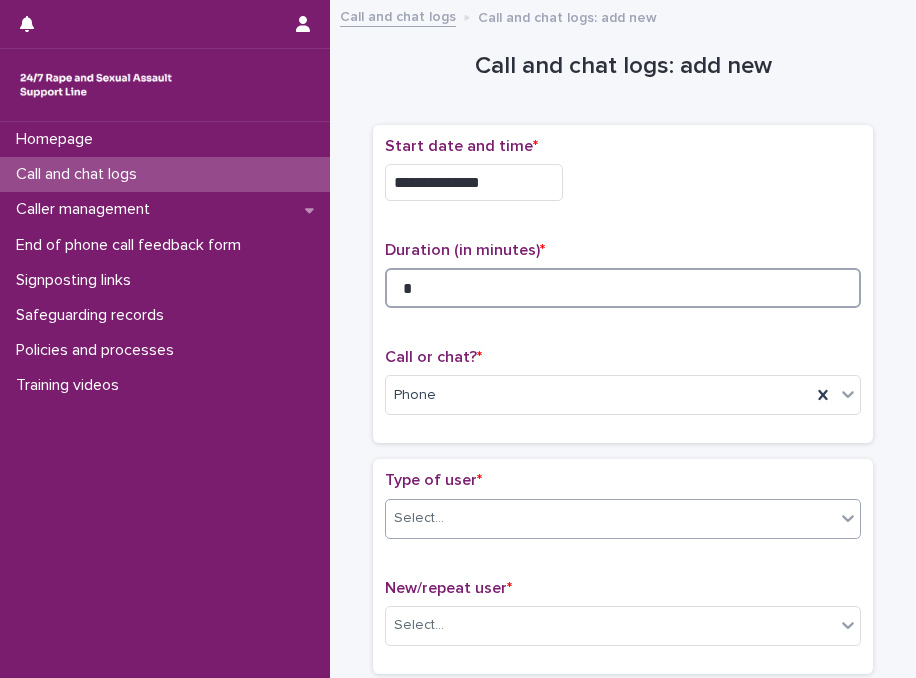 type on "*" 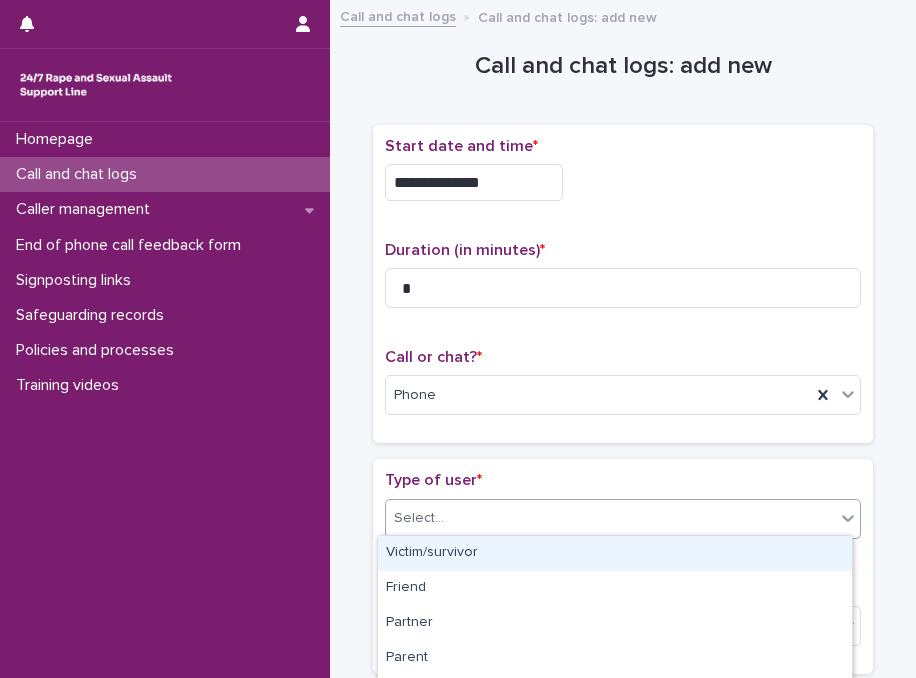 click on "Select..." at bounding box center (610, 518) 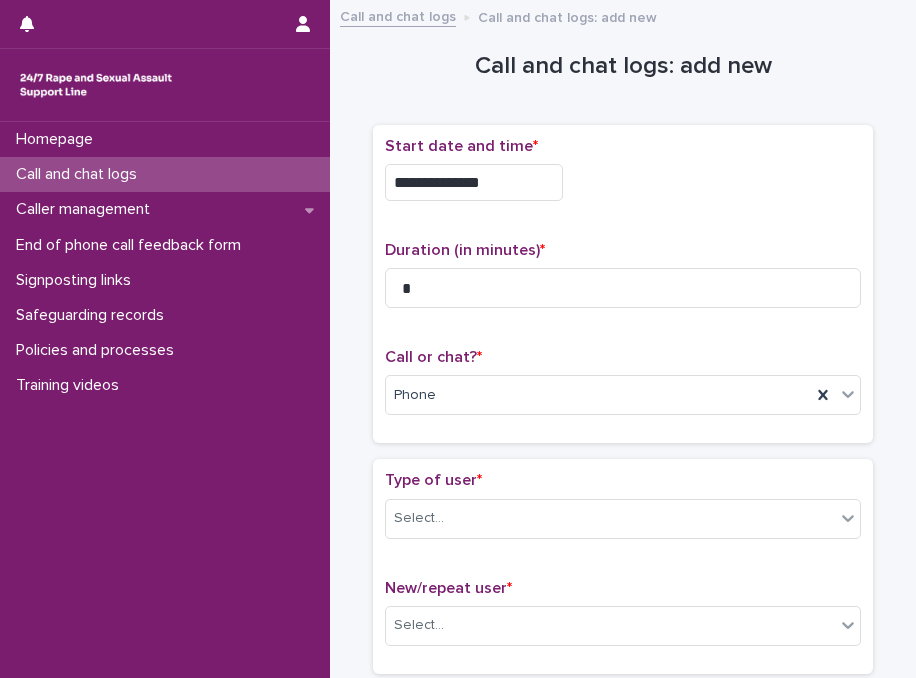 click on "Call or chat? *" at bounding box center (623, 357) 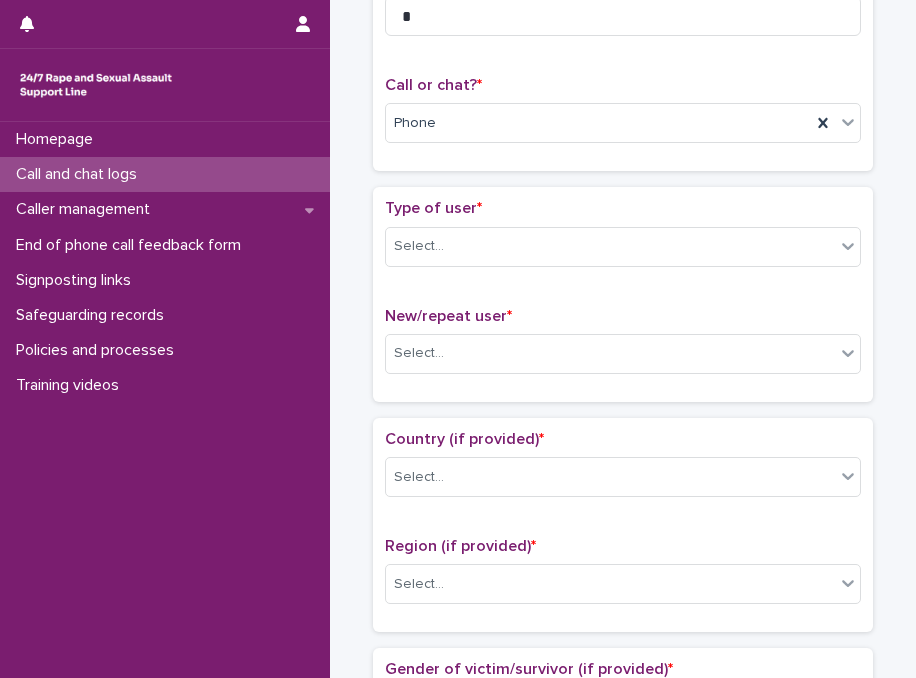 scroll, scrollTop: 320, scrollLeft: 0, axis: vertical 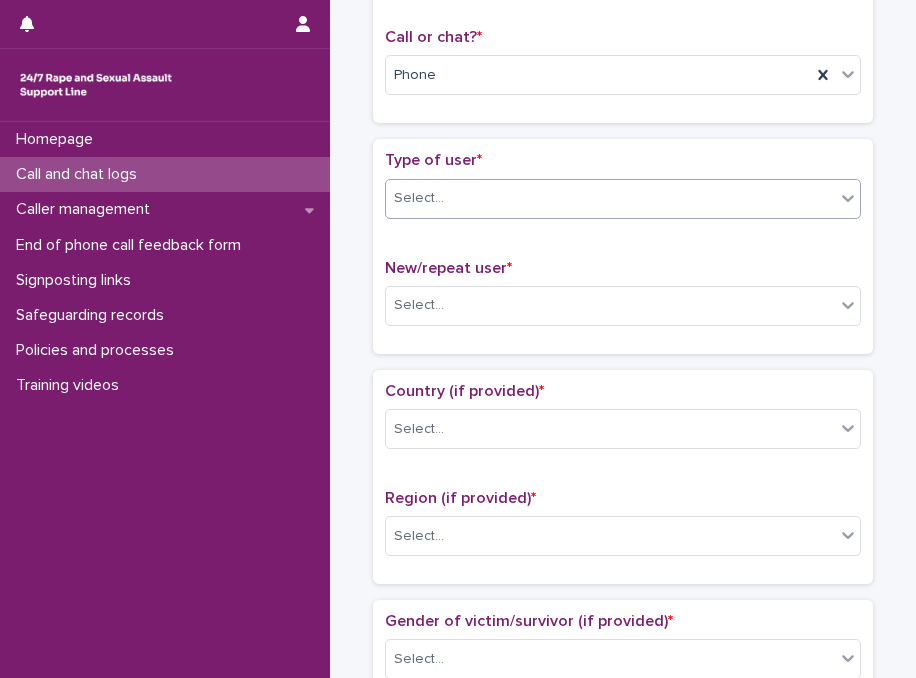 click on "Select..." at bounding box center (610, 198) 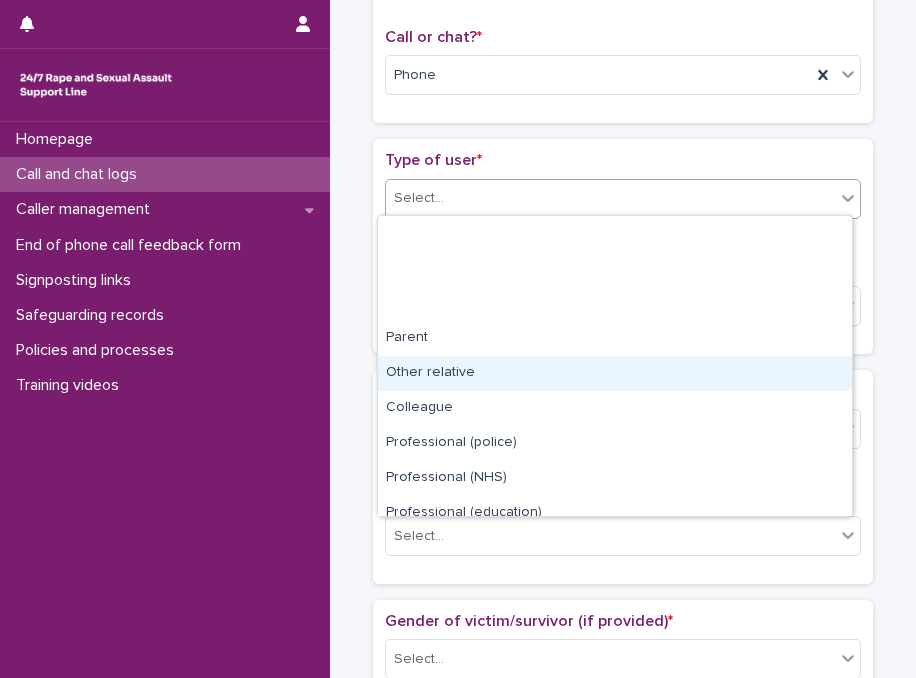 scroll, scrollTop: 224, scrollLeft: 0, axis: vertical 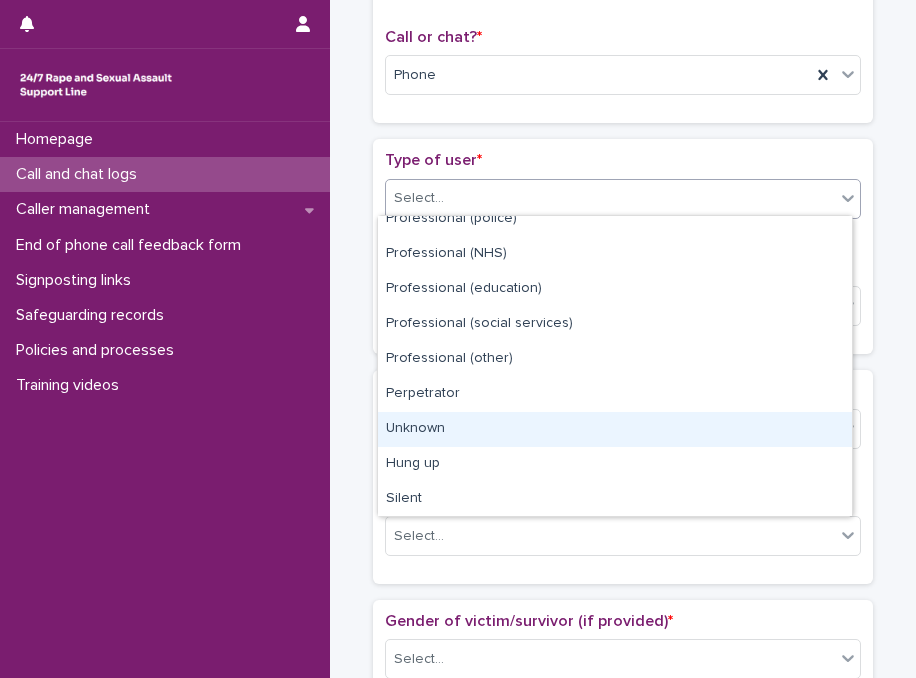 click on "Unknown" at bounding box center [615, 429] 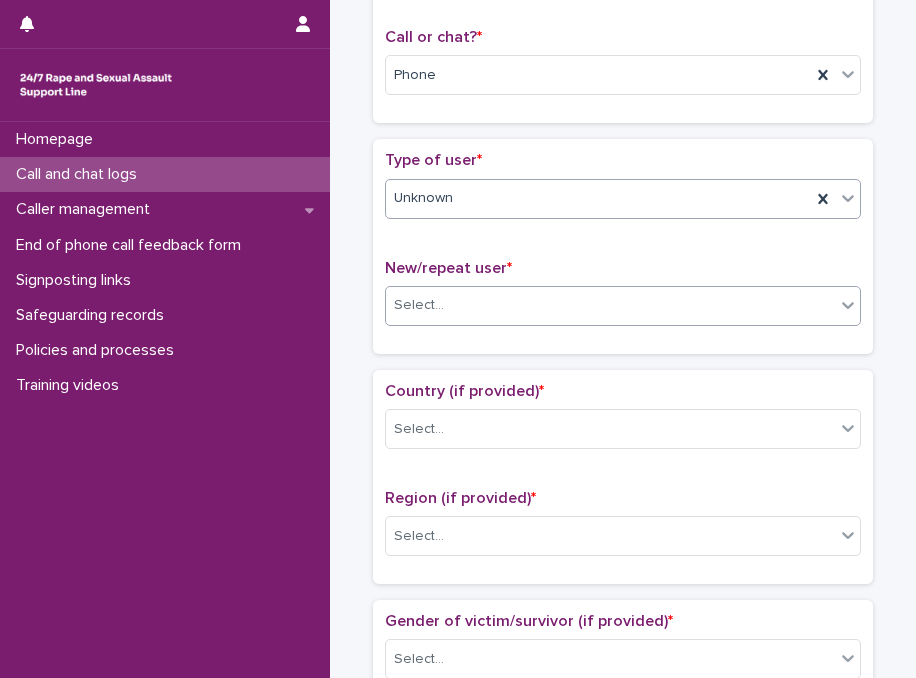 click on "Select..." at bounding box center [610, 305] 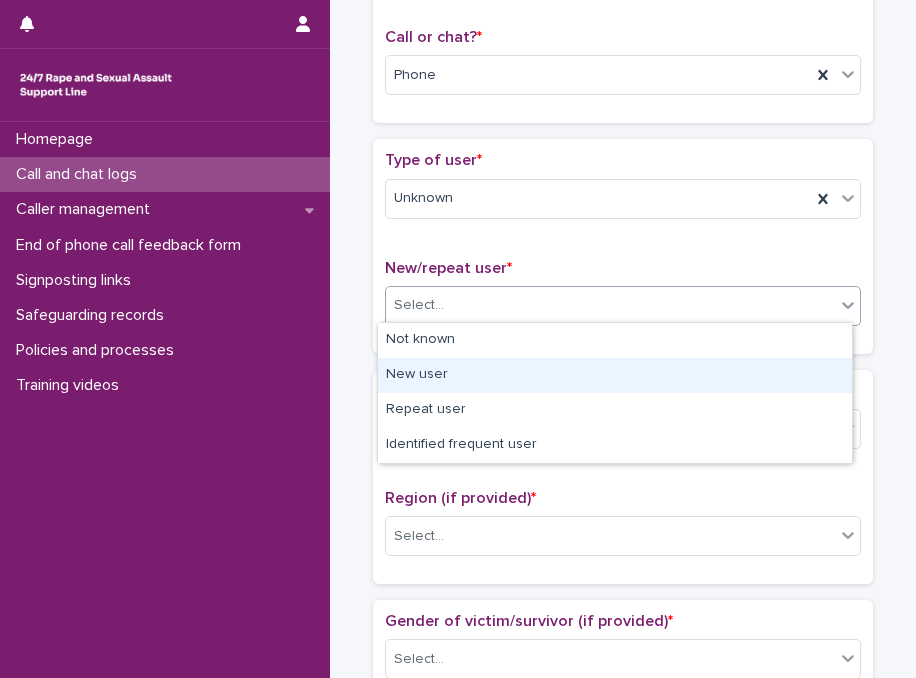 click on "New user" at bounding box center [615, 375] 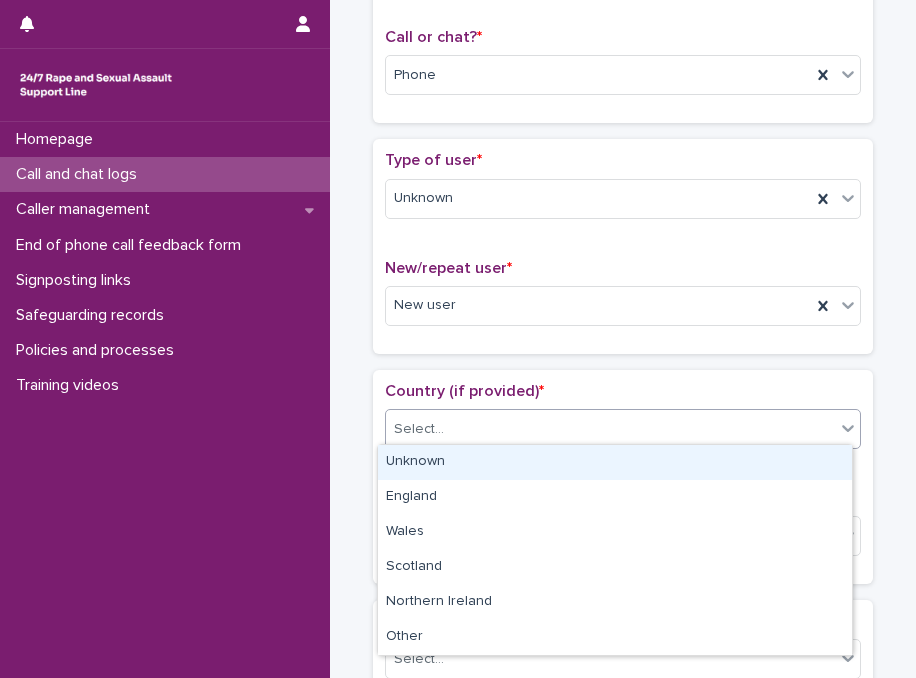 click on "Select..." at bounding box center [623, 429] 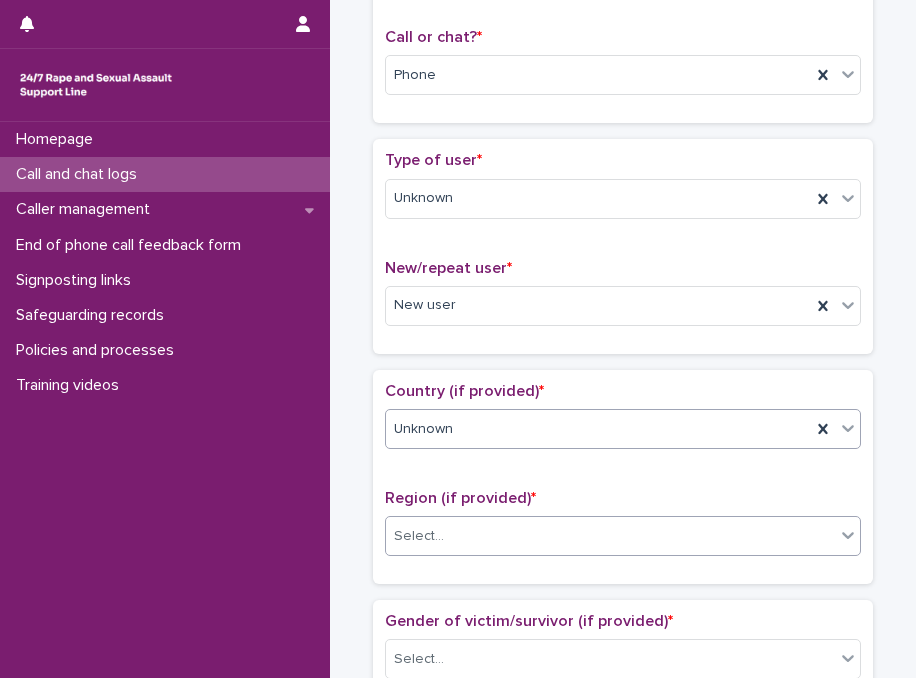 click on "Select..." at bounding box center (610, 536) 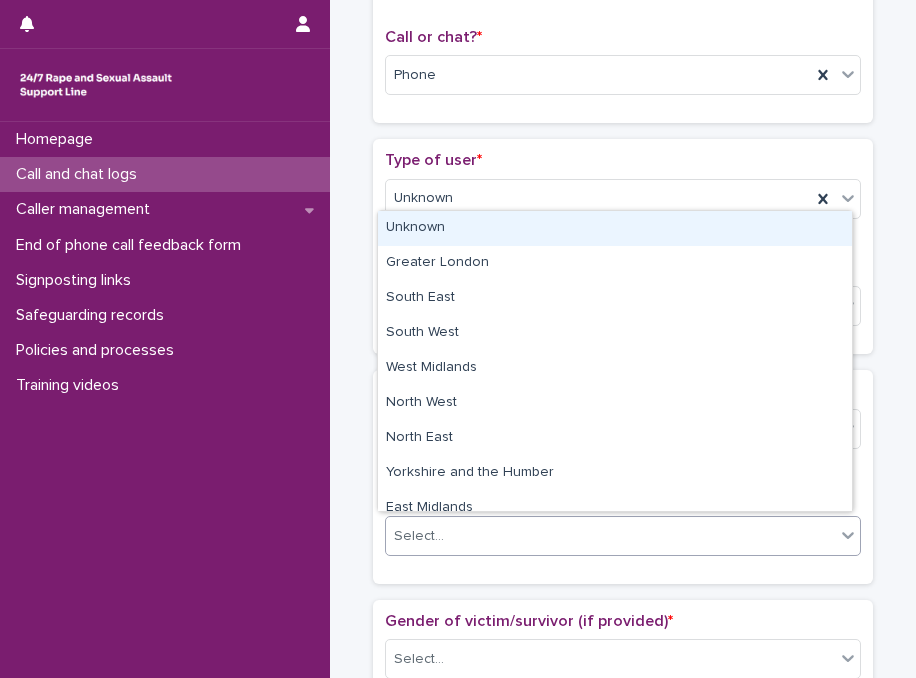 click on "Unknown" at bounding box center (615, 228) 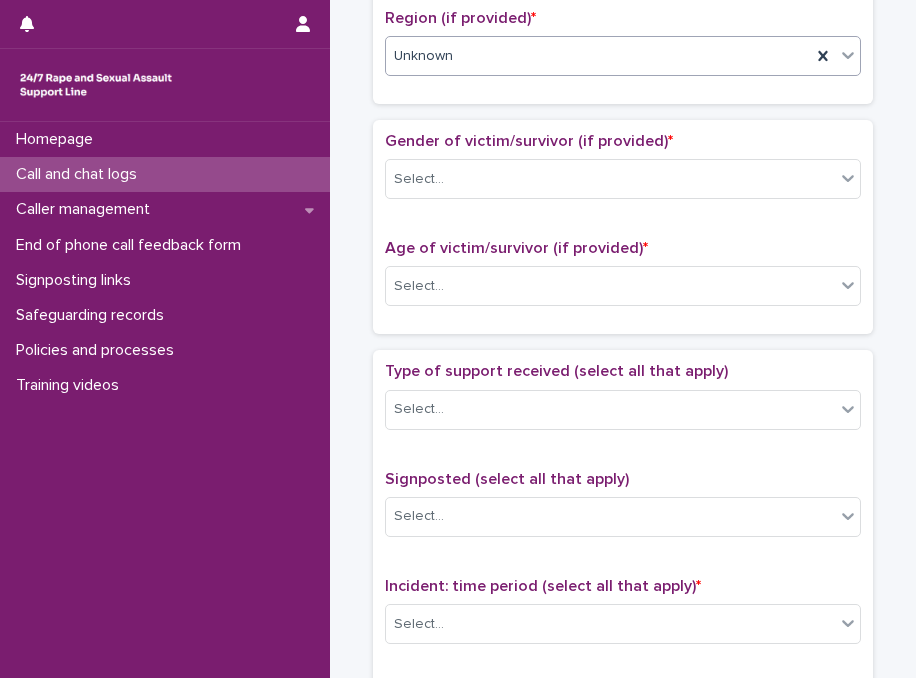 scroll, scrollTop: 872, scrollLeft: 0, axis: vertical 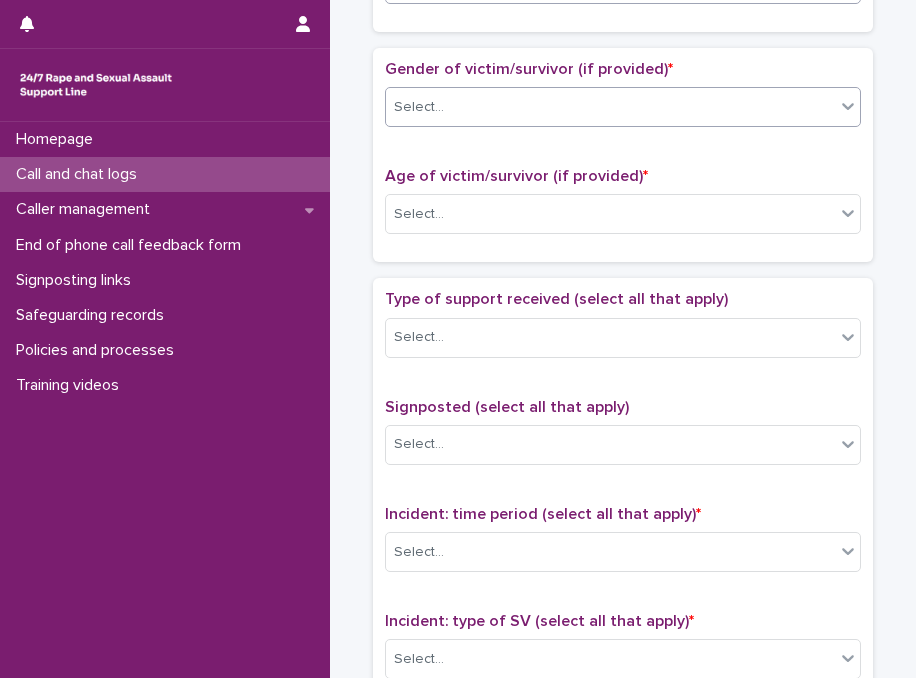 click on "Select..." at bounding box center [623, 107] 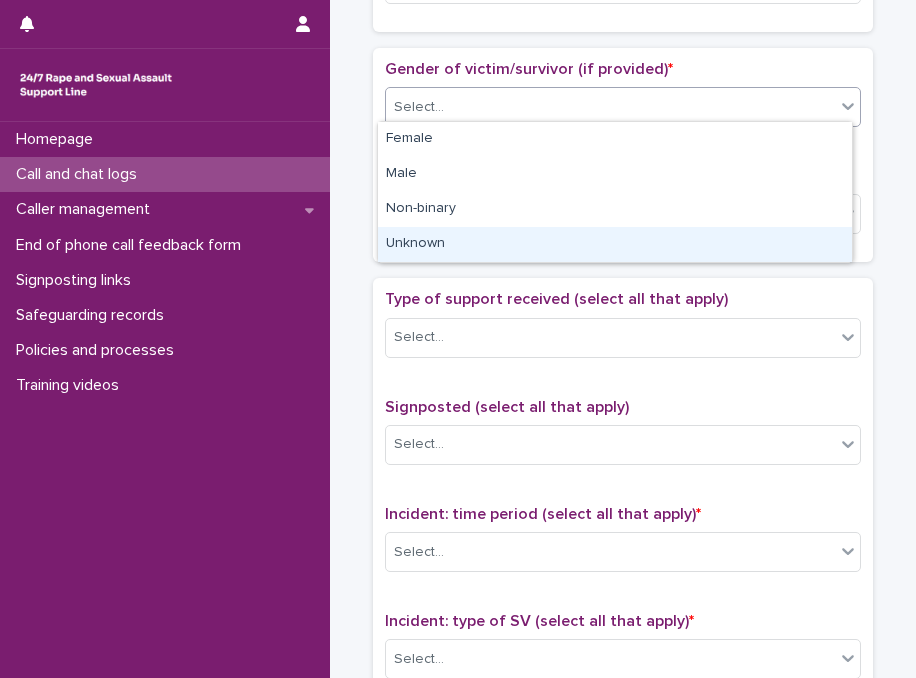 click on "Unknown" at bounding box center (615, 244) 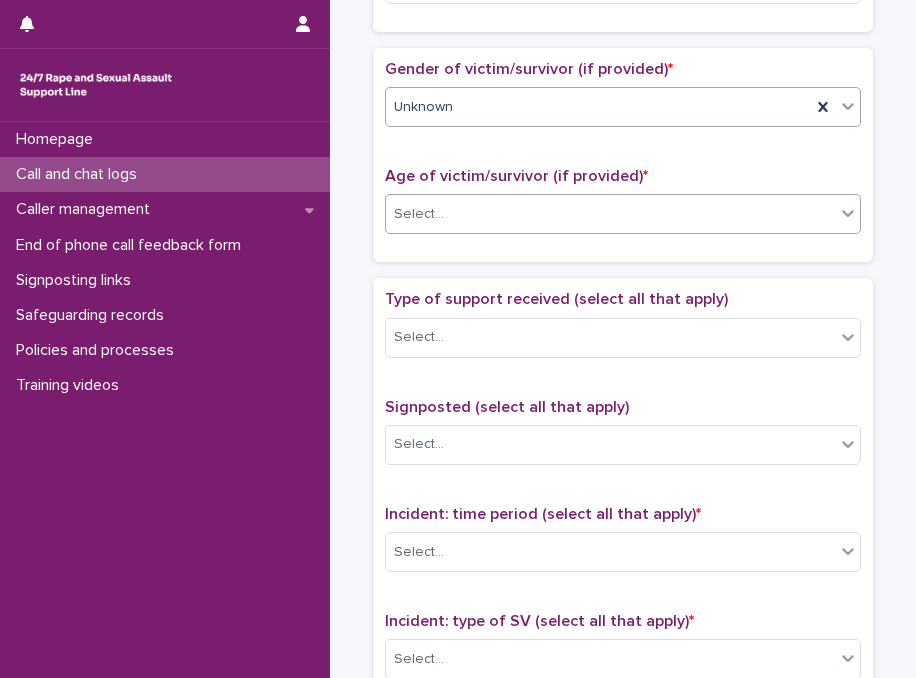 click on "Select..." at bounding box center [419, 214] 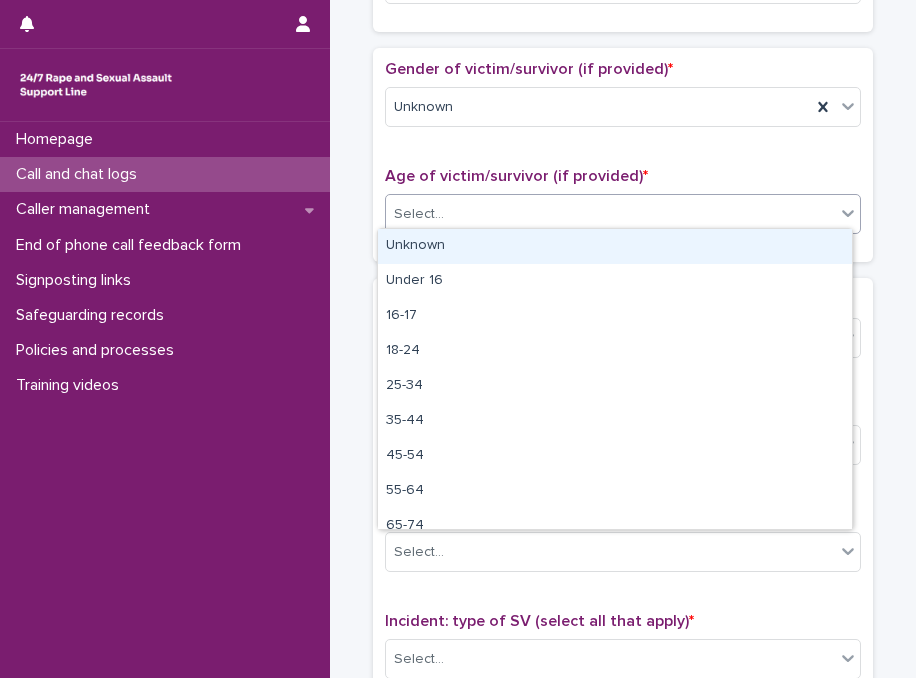 click on "Unknown" at bounding box center [615, 246] 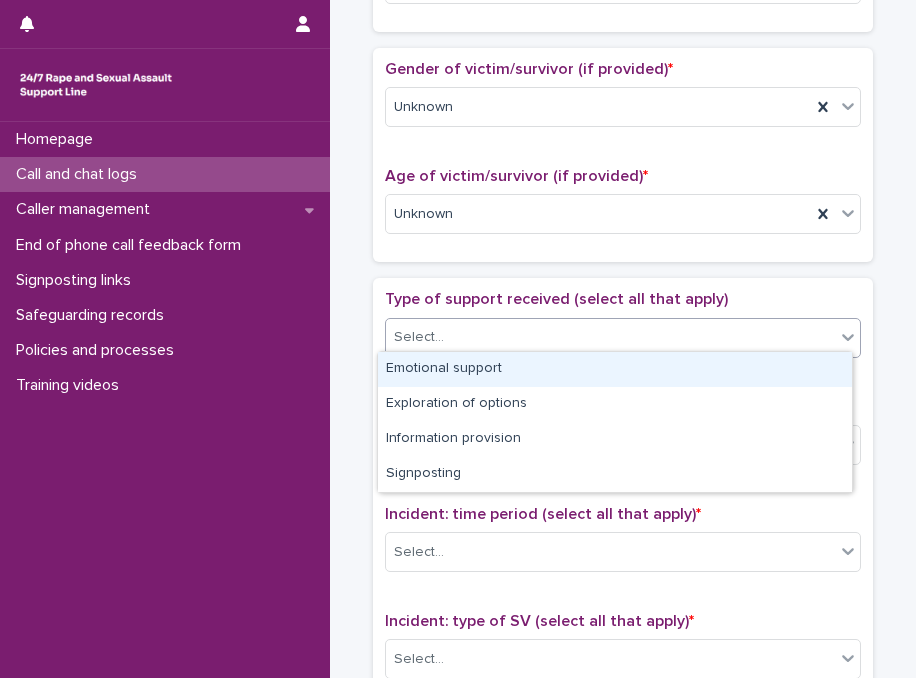 click on "Select..." at bounding box center (610, 337) 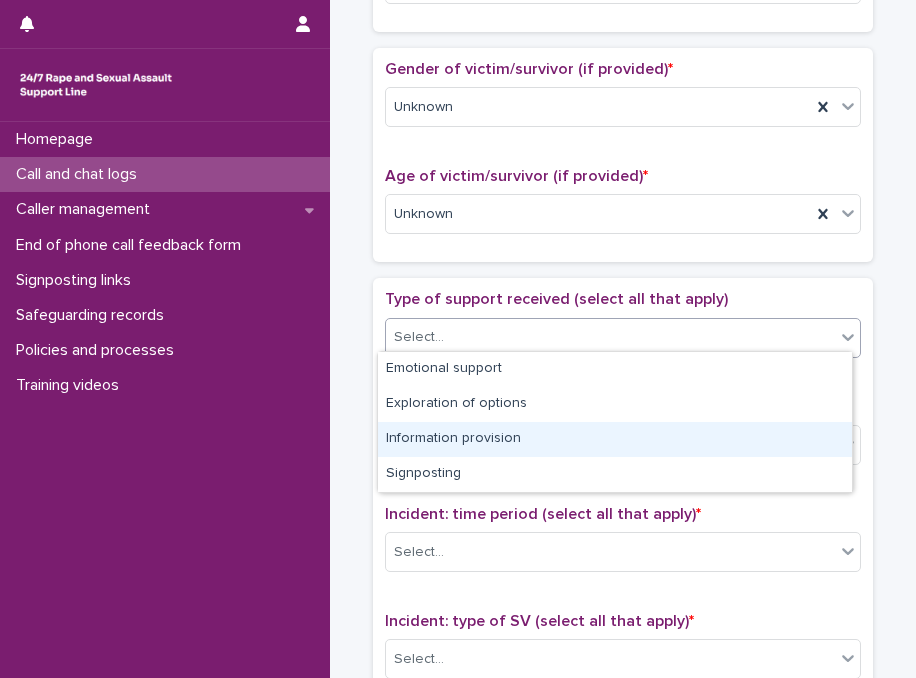 click on "Information provision" at bounding box center [615, 439] 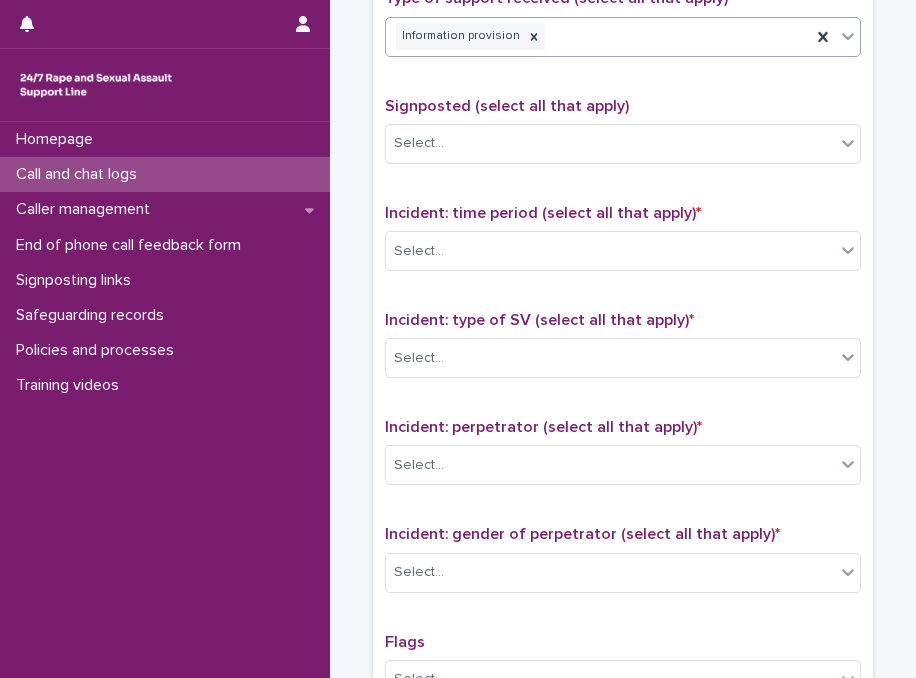 scroll, scrollTop: 1221, scrollLeft: 0, axis: vertical 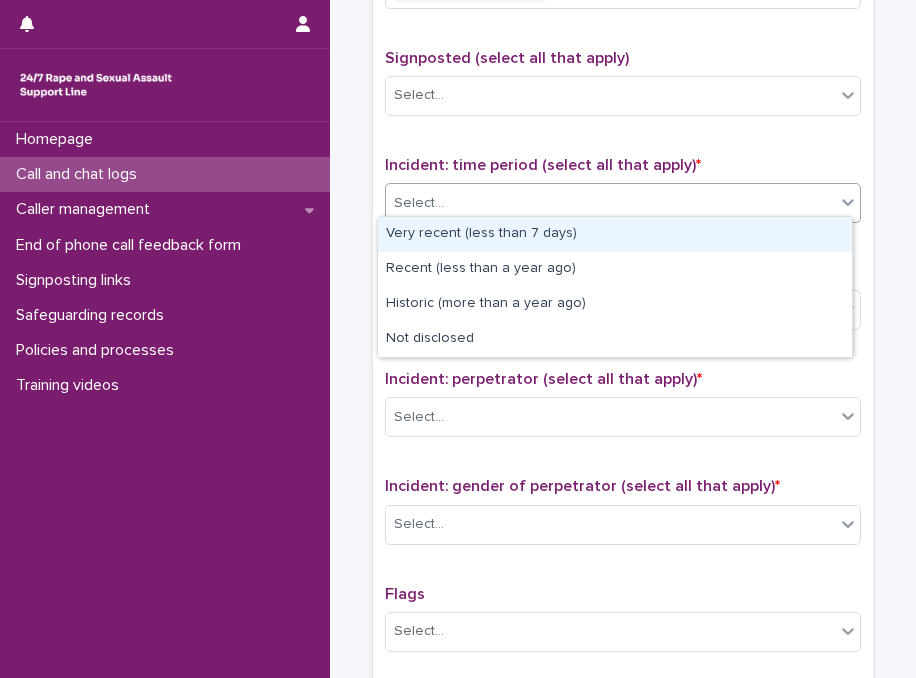 click on "Select..." at bounding box center (610, 203) 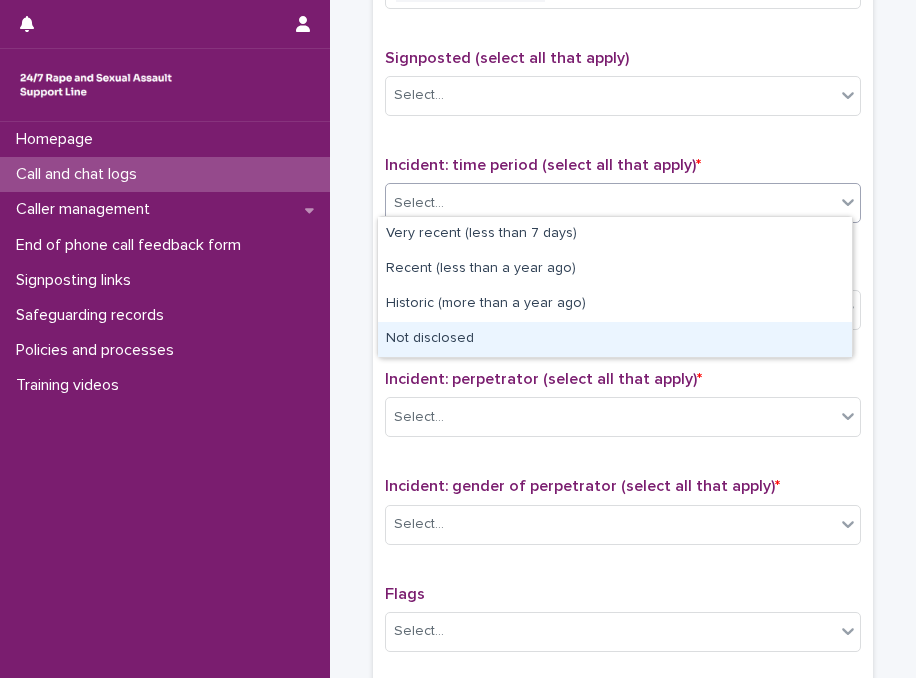 click on "Not disclosed" at bounding box center [615, 339] 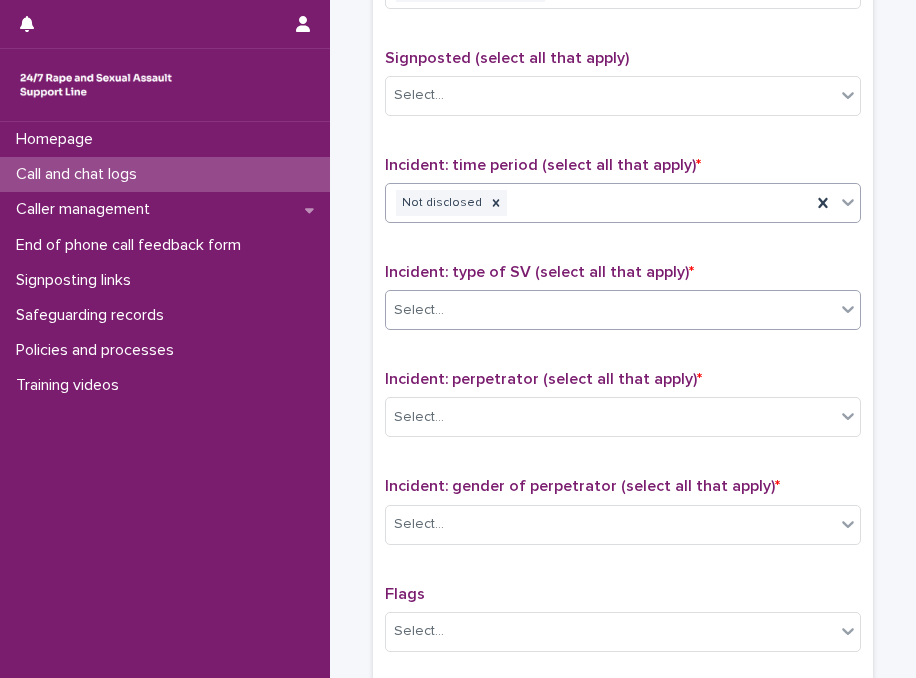 click on "Select..." at bounding box center [610, 310] 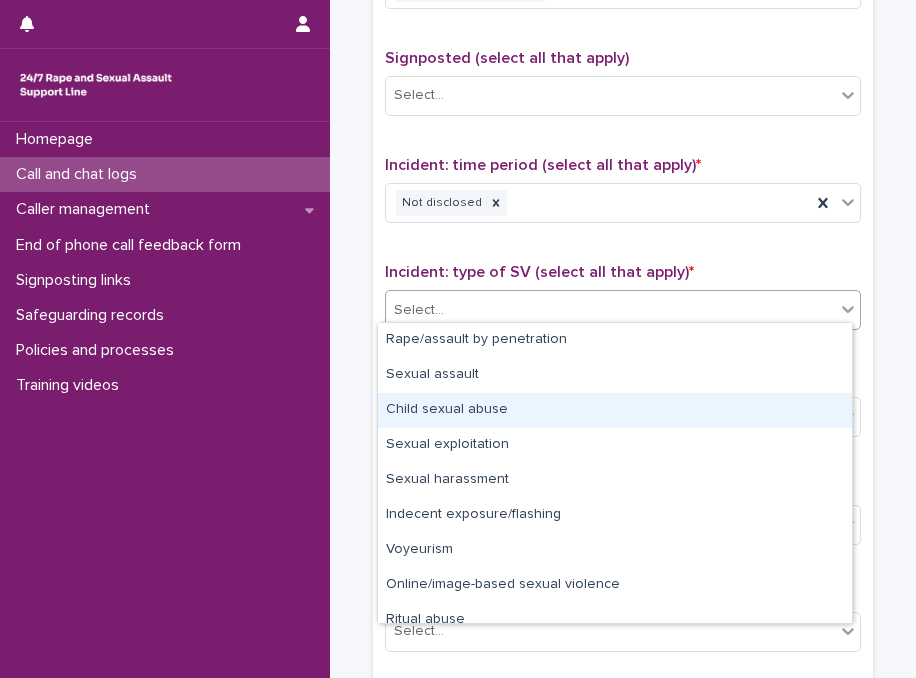 scroll, scrollTop: 50, scrollLeft: 0, axis: vertical 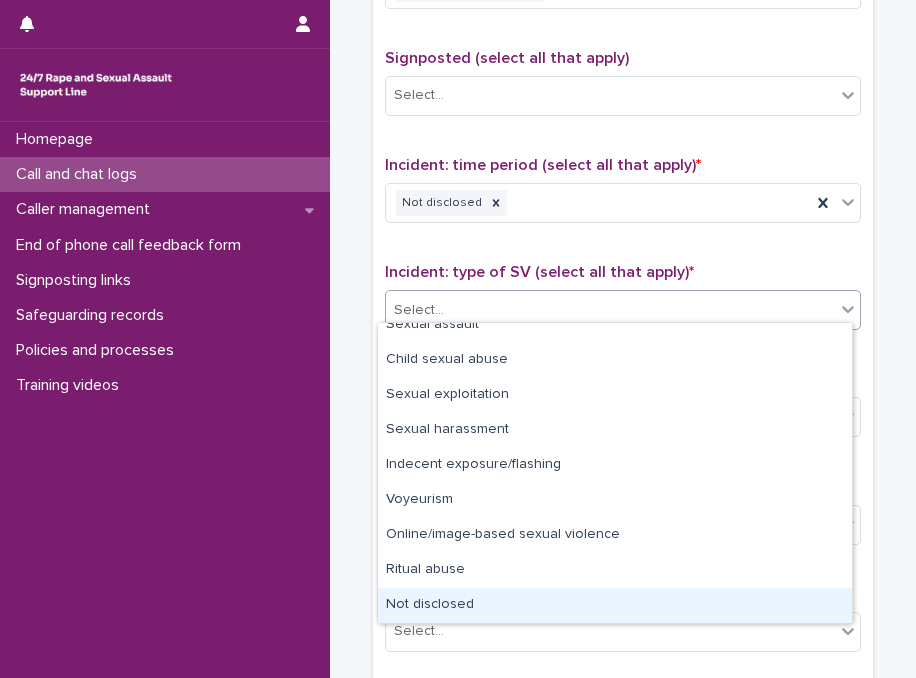 click on "Not disclosed" at bounding box center (615, 605) 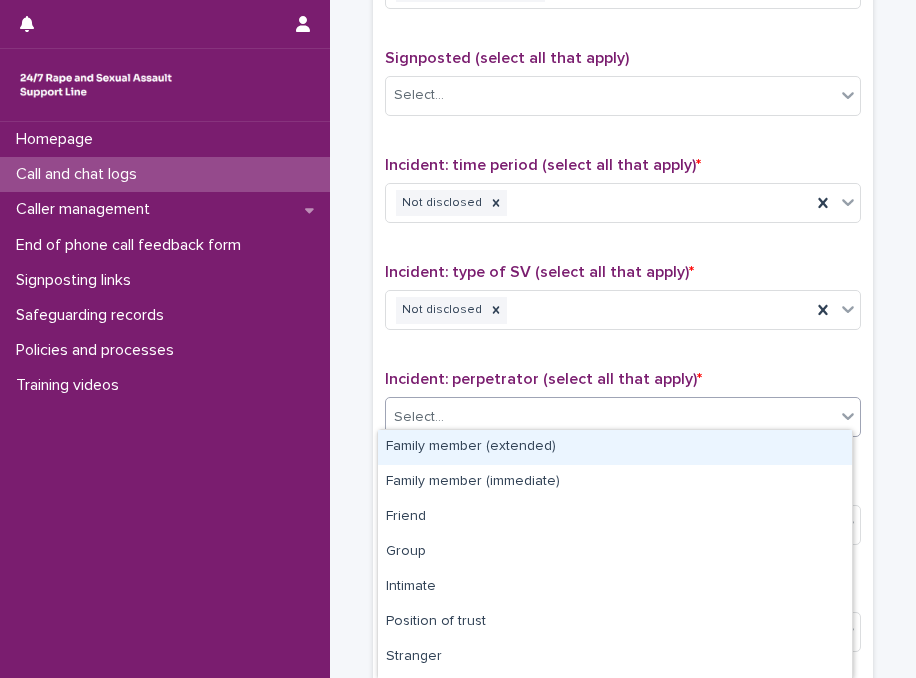 click on "Select..." at bounding box center [610, 417] 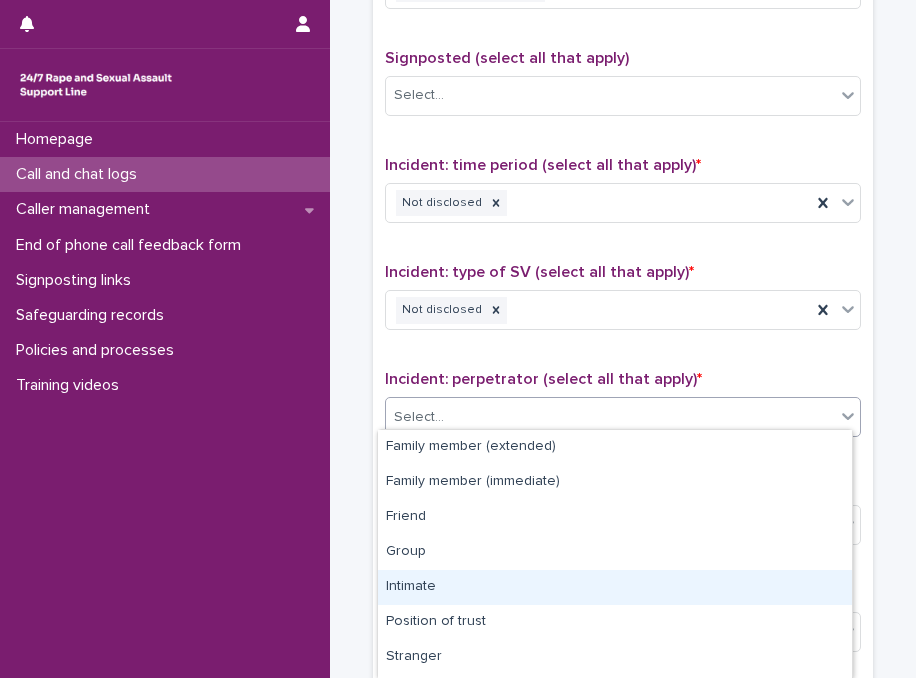 scroll, scrollTop: 135, scrollLeft: 0, axis: vertical 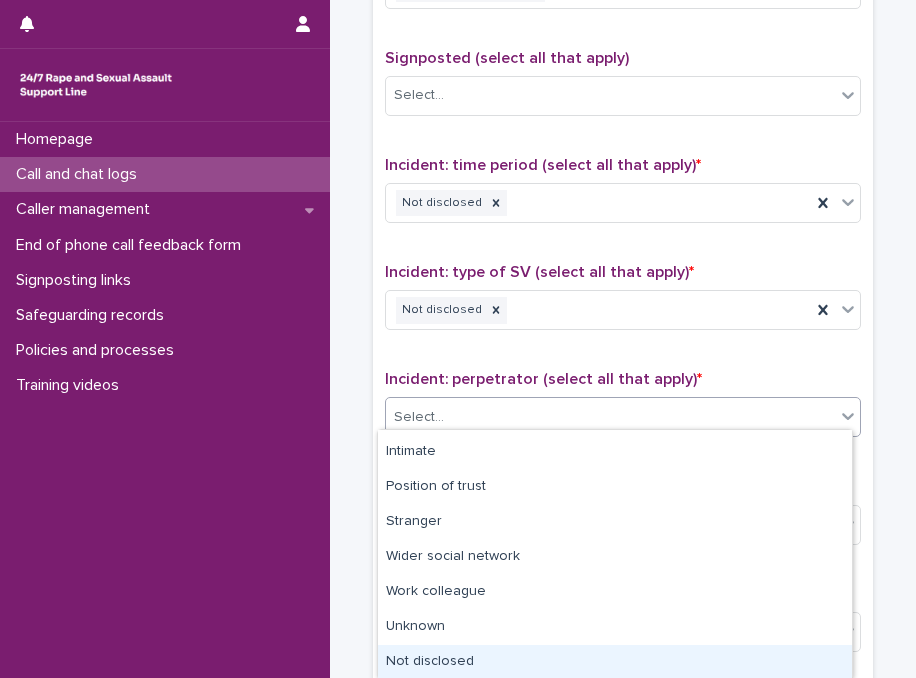 click on "Not disclosed" at bounding box center (615, 662) 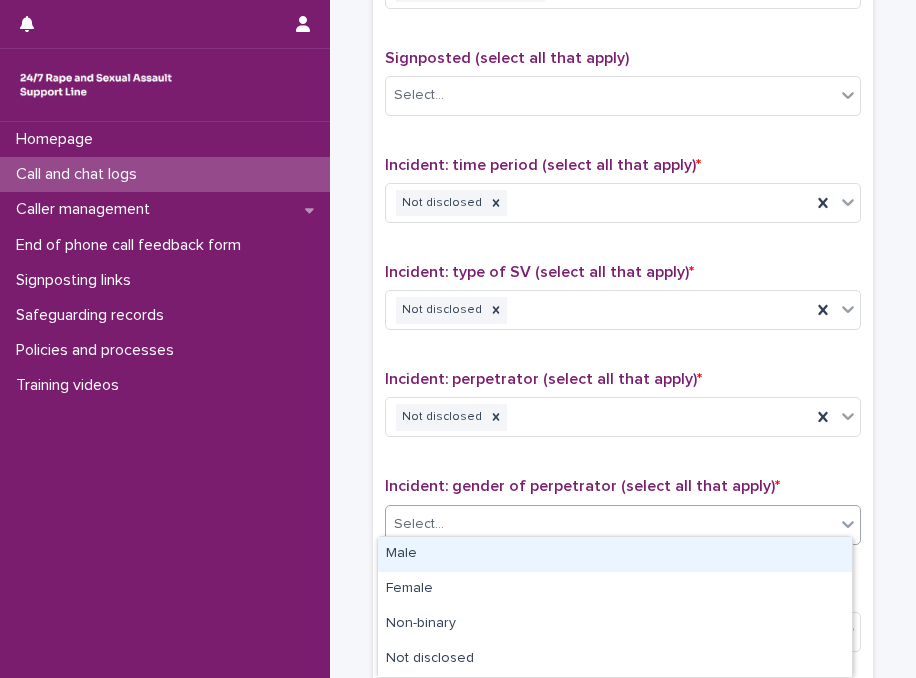 click on "Select..." at bounding box center [610, 524] 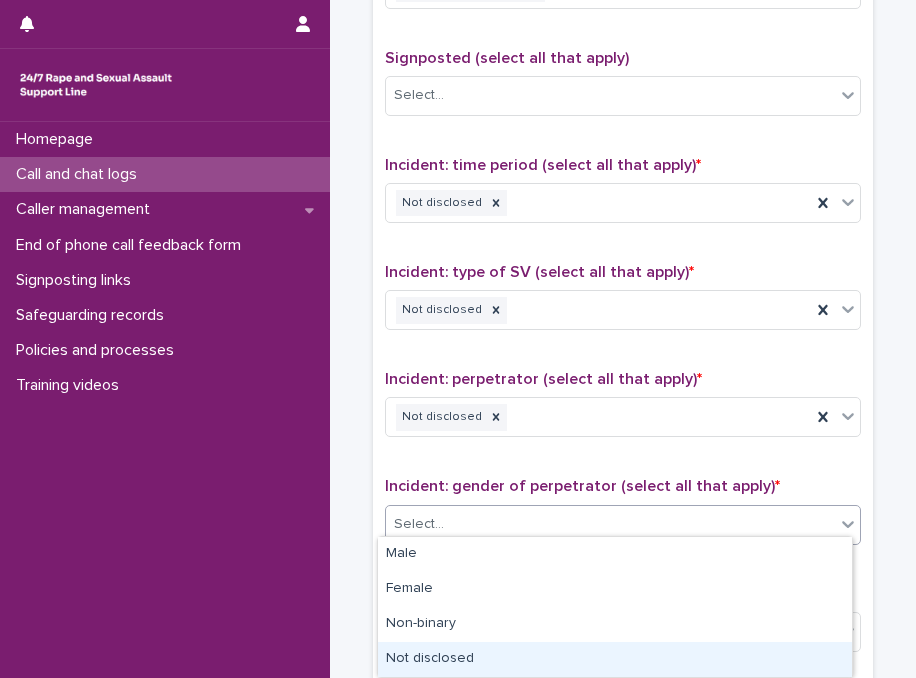 click on "Not disclosed" at bounding box center [615, 659] 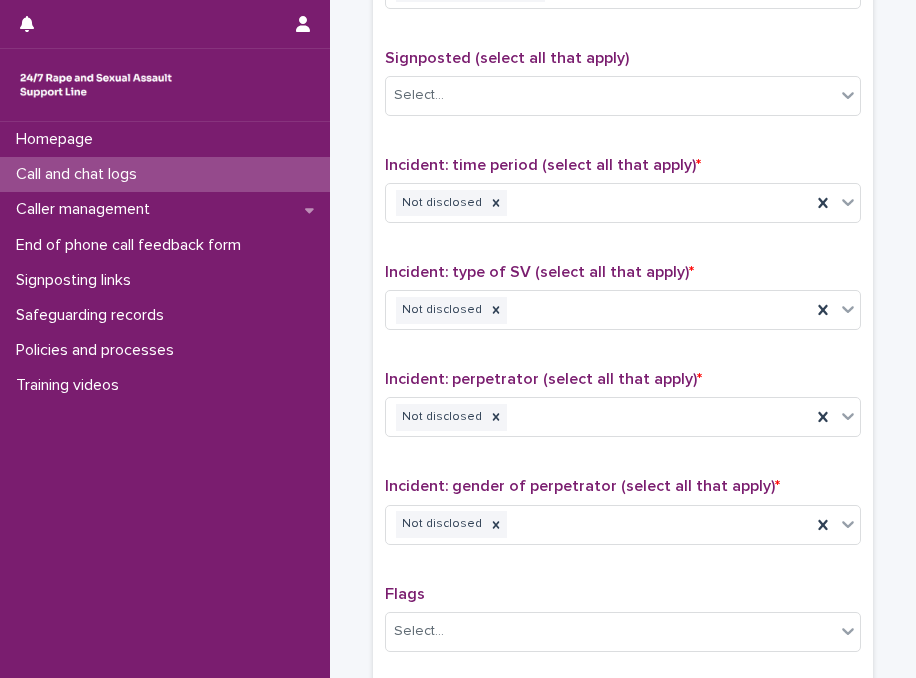 click on "Type of support received (select all that apply) Information provision Signposted (select all that apply) Select... Incident: time period (select all that apply) * Not disclosed Incident: type of SV (select all that apply) * Not disclosed Incident: perpetrator (select all that apply) * Not disclosed Incident: gender of perpetrator (select all that apply) * Not disclosed Flags Select... Comments" at bounding box center [623, 359] 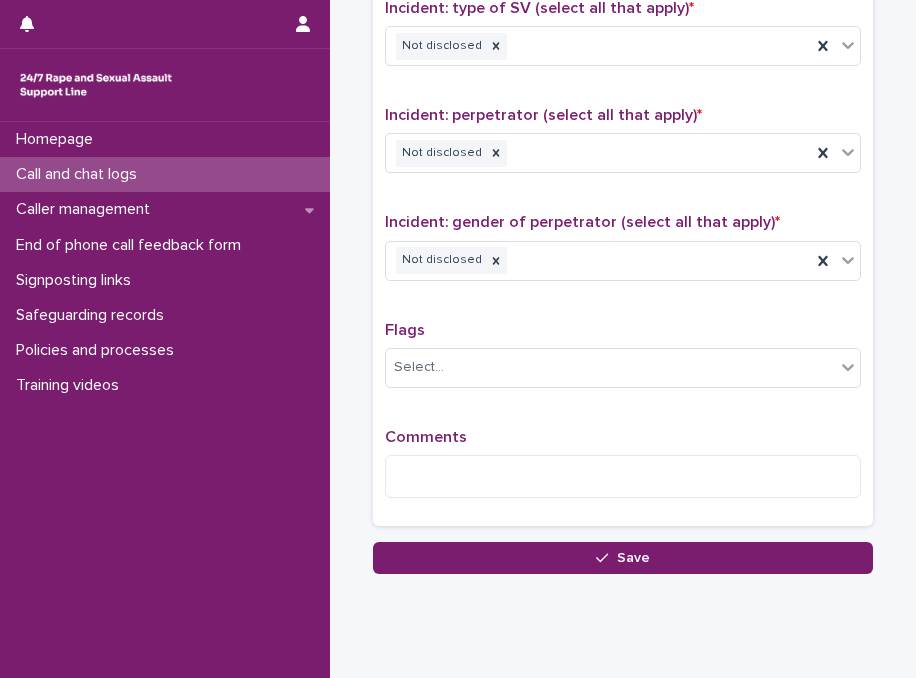 scroll, scrollTop: 1528, scrollLeft: 0, axis: vertical 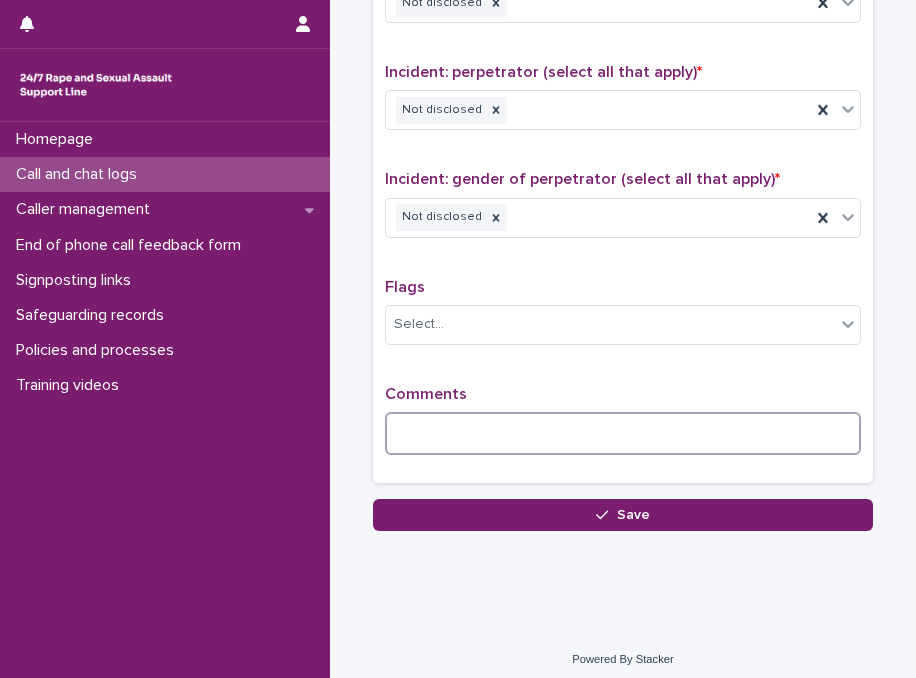 click at bounding box center [623, 433] 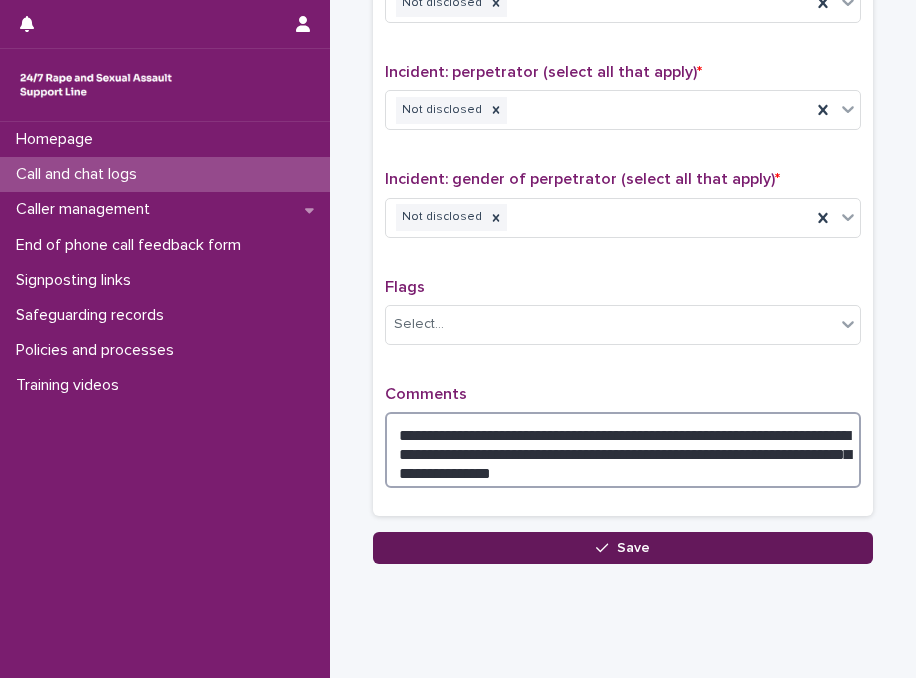 type on "**********" 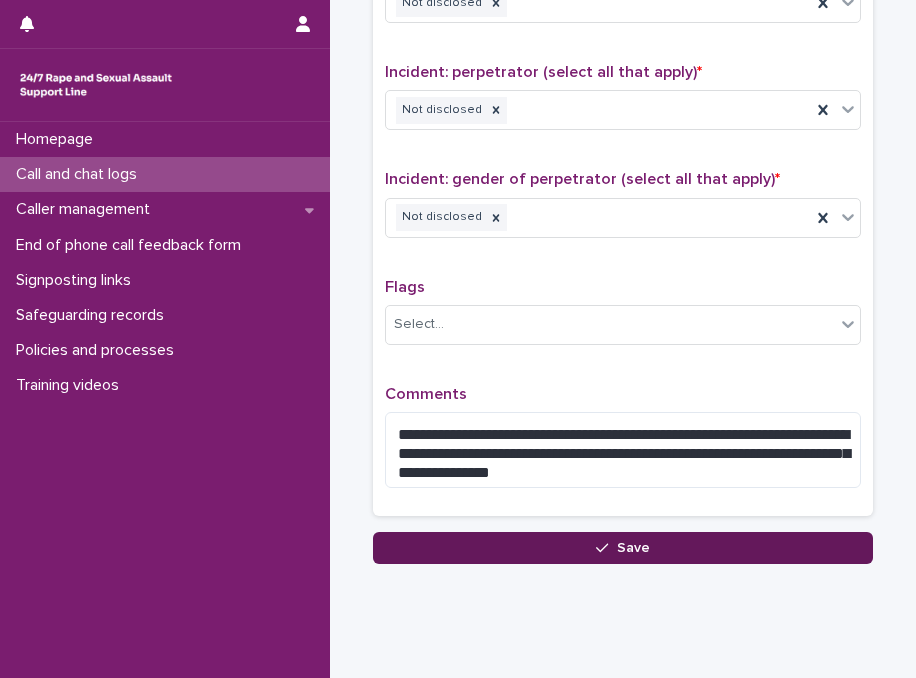 click on "Save" at bounding box center [623, 548] 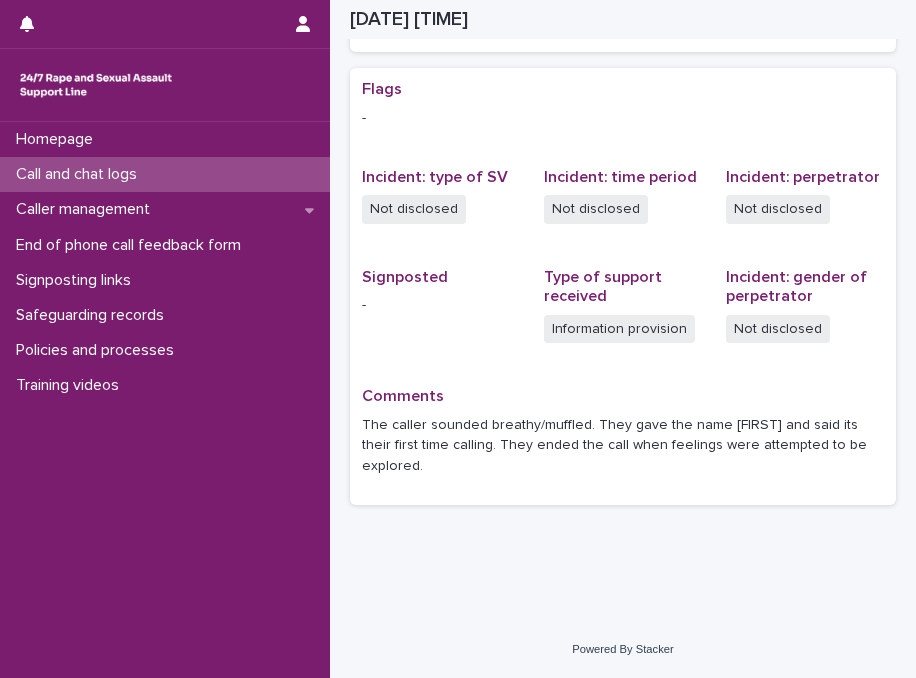 scroll, scrollTop: 404, scrollLeft: 0, axis: vertical 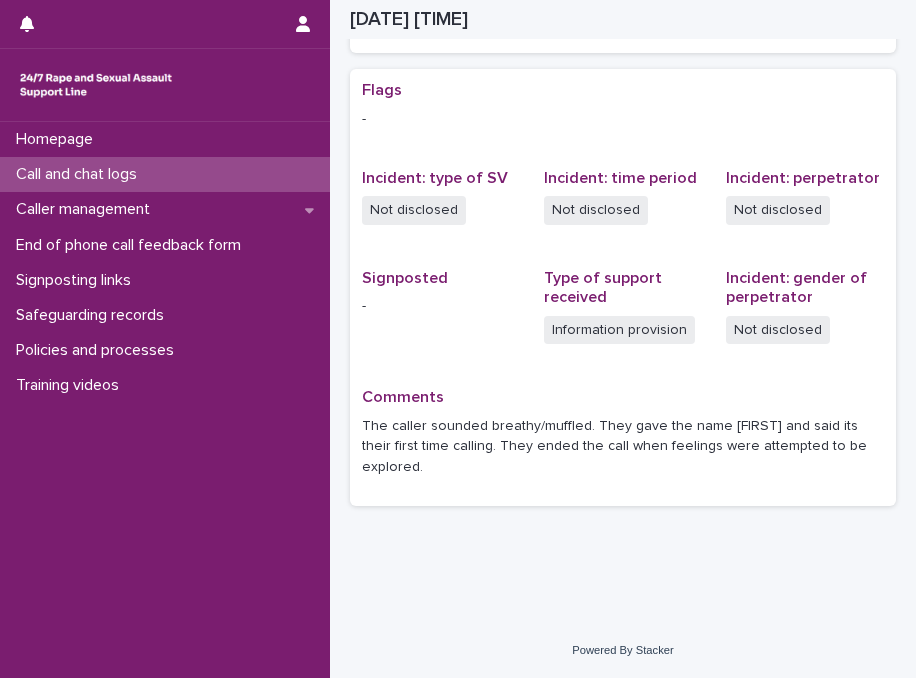 click on "Call and chat logs" at bounding box center (165, 174) 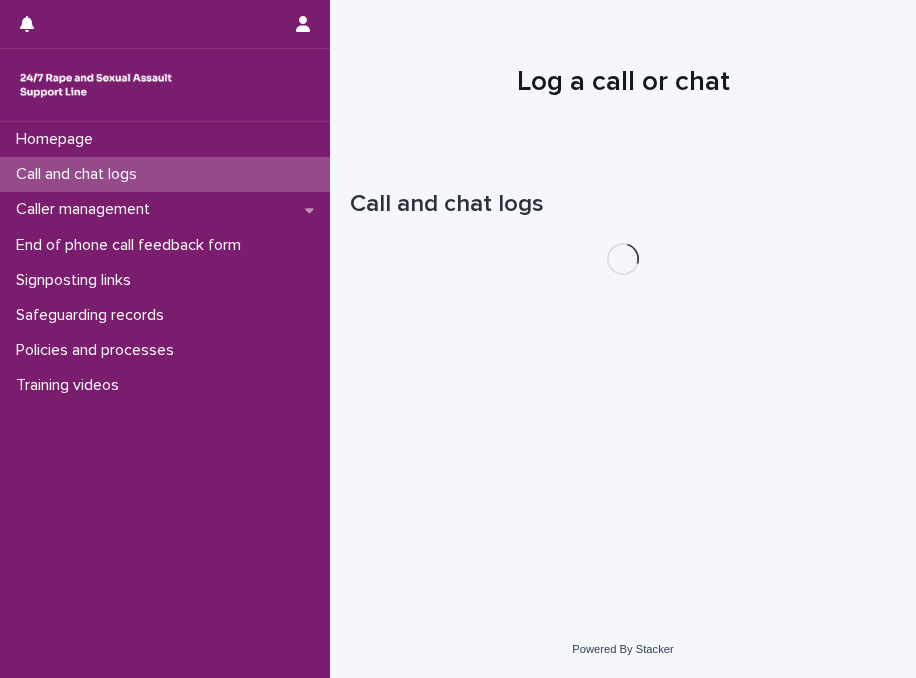 scroll, scrollTop: 0, scrollLeft: 0, axis: both 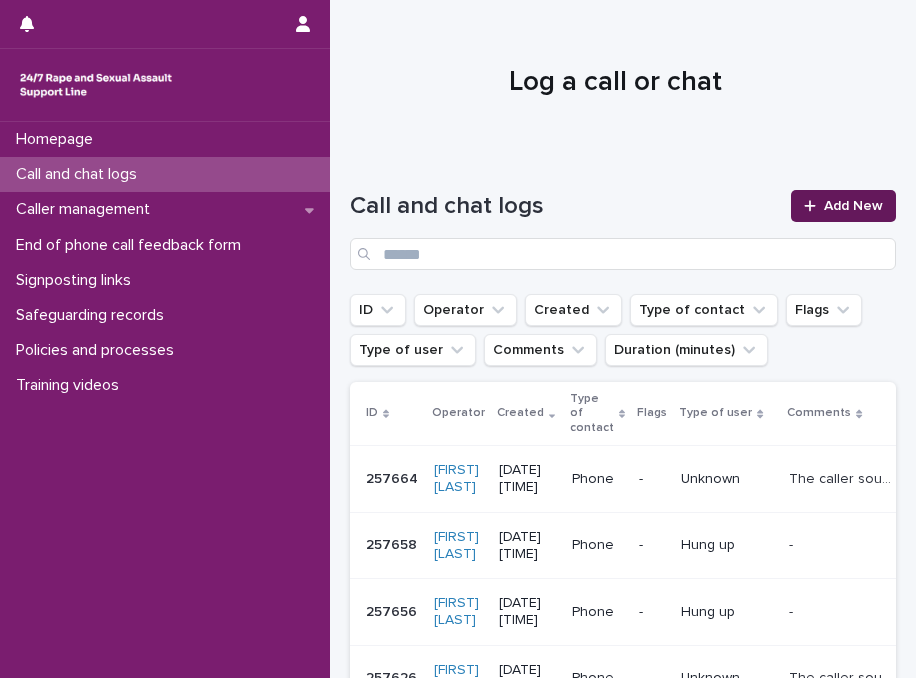 click on "Add New" at bounding box center (843, 206) 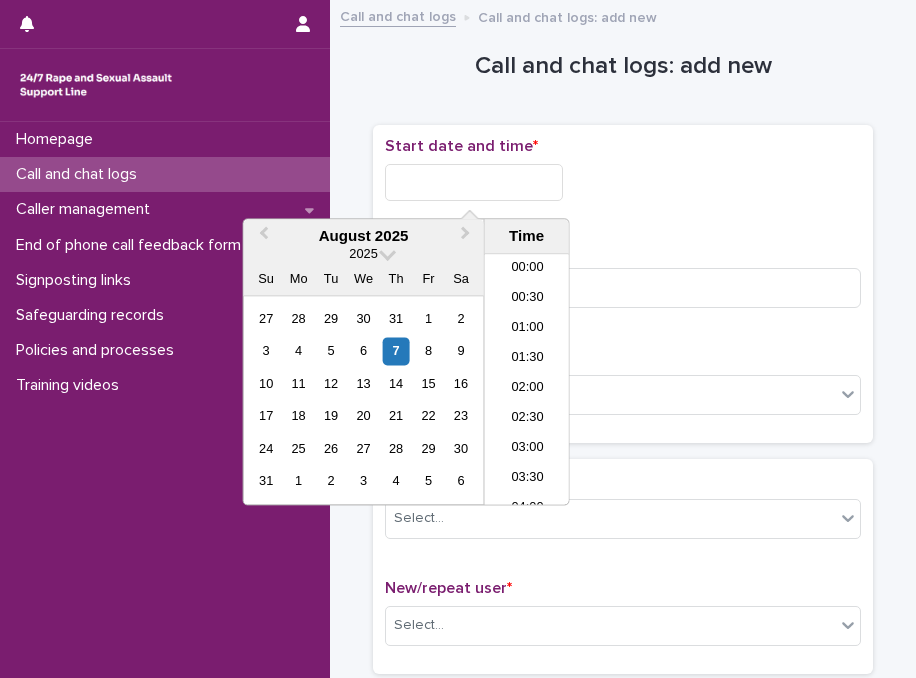 click at bounding box center [474, 182] 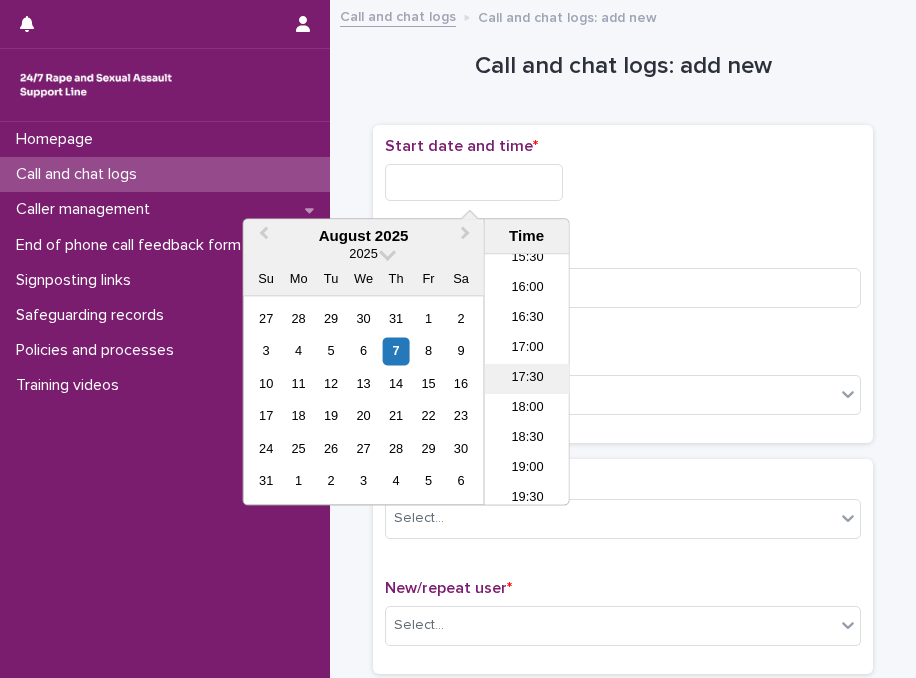 click on "17:30" at bounding box center [527, 380] 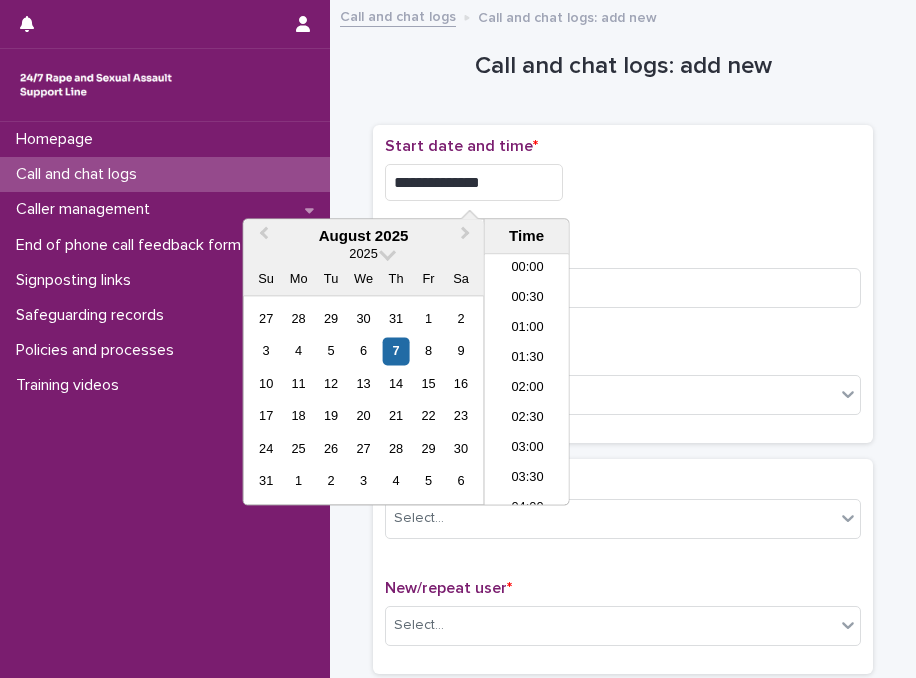 click on "**********" at bounding box center (474, 182) 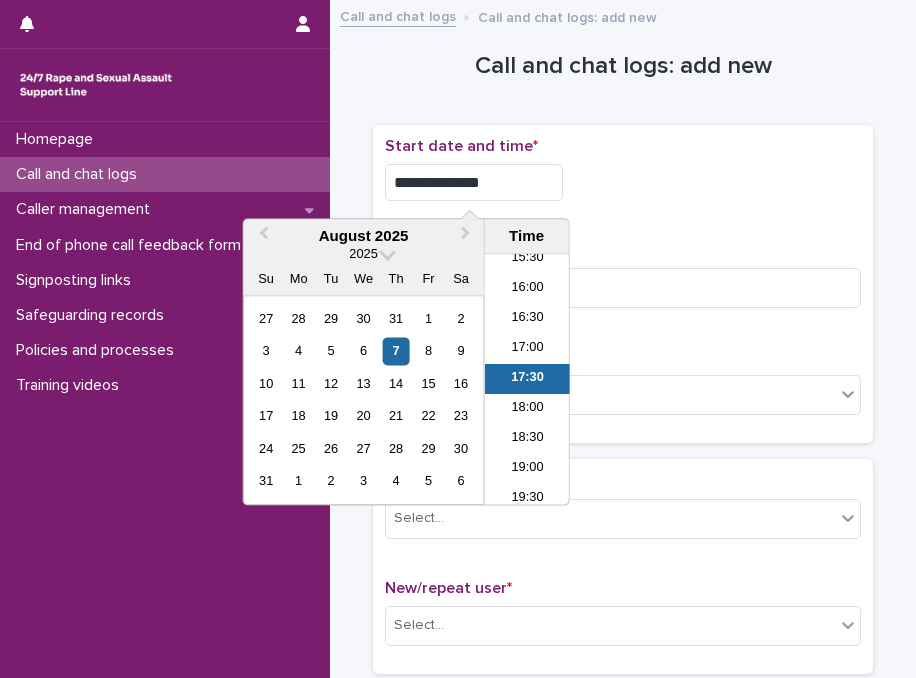 click on "**********" at bounding box center [474, 182] 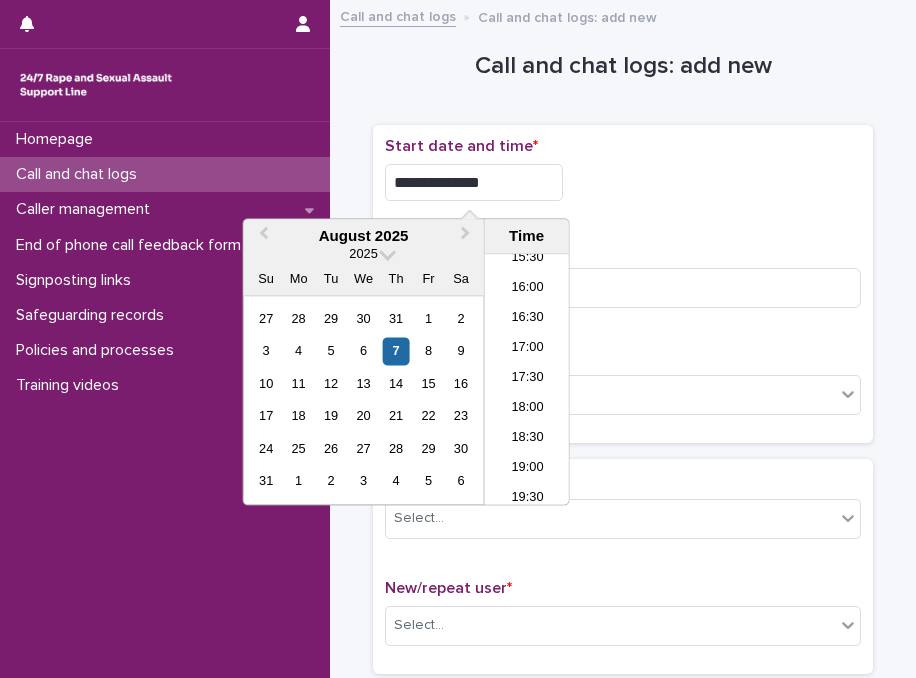 type on "**********" 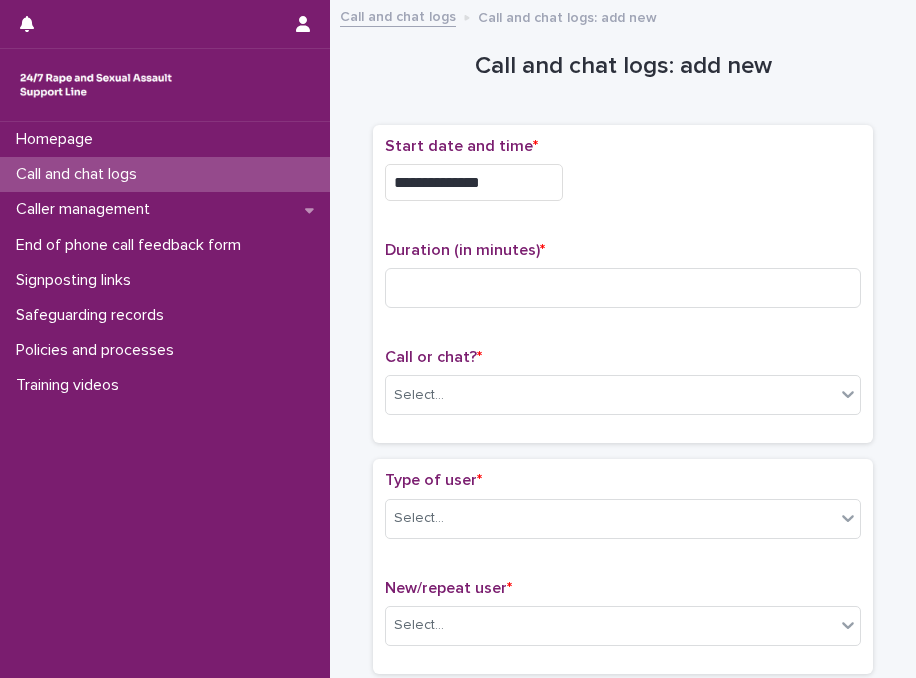 click on "**********" at bounding box center [623, 177] 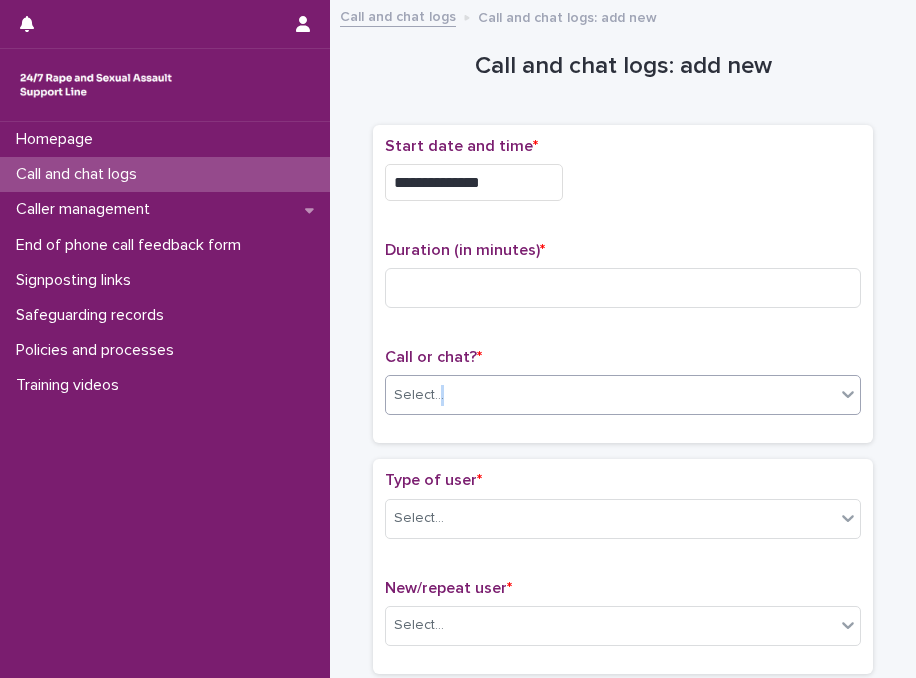 drag, startPoint x: 452, startPoint y: 417, endPoint x: 428, endPoint y: 393, distance: 33.941124 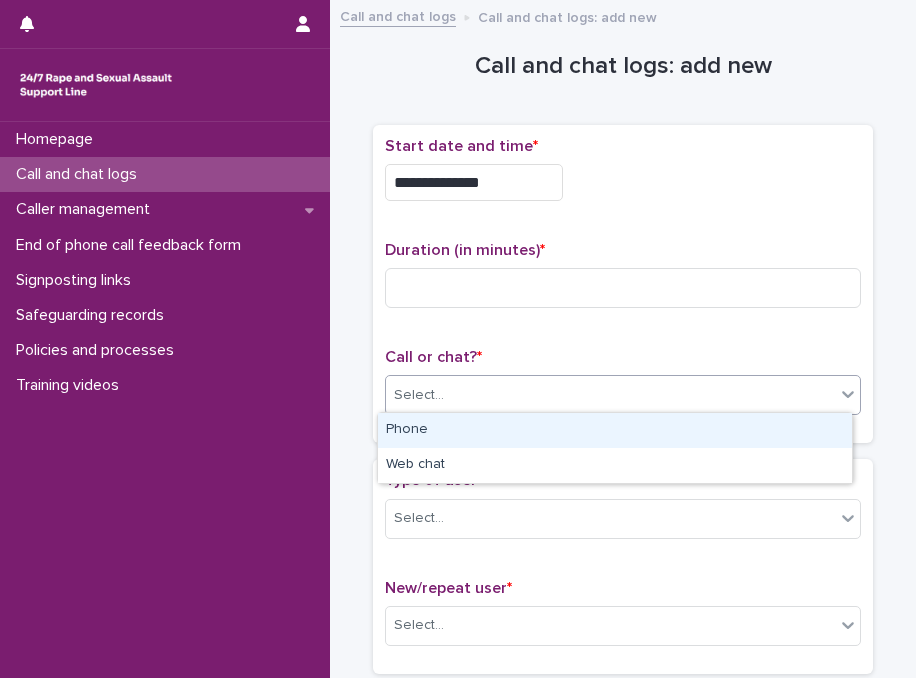 click on "Select..." at bounding box center (419, 395) 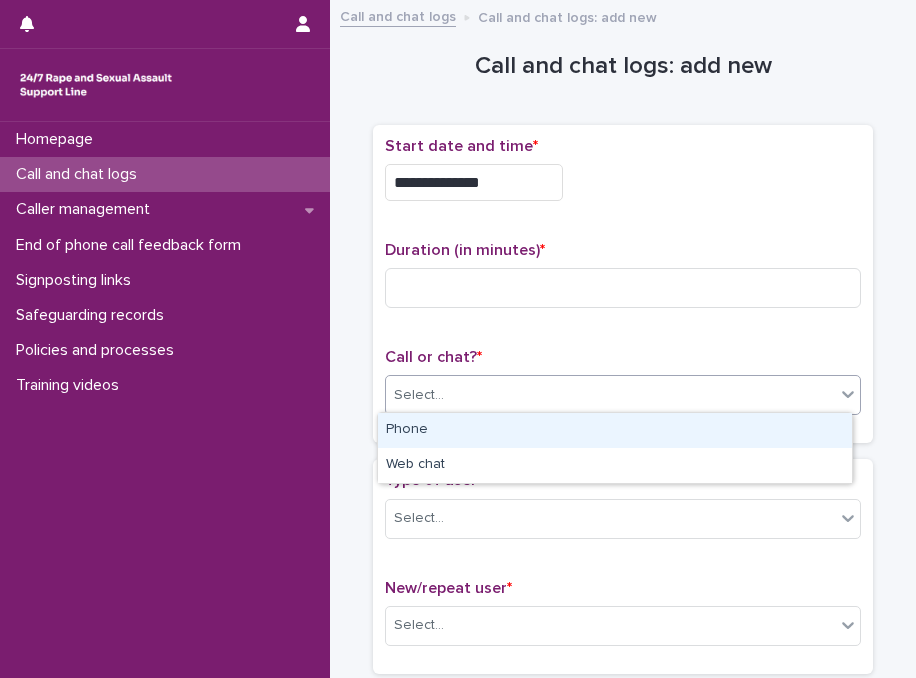 click on "Phone" at bounding box center [615, 430] 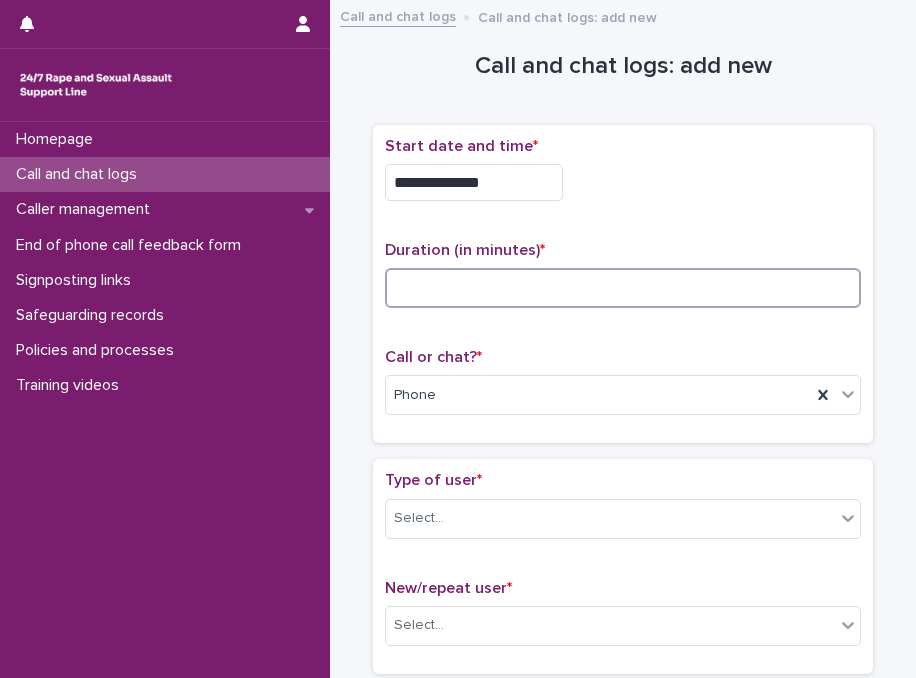click at bounding box center [623, 288] 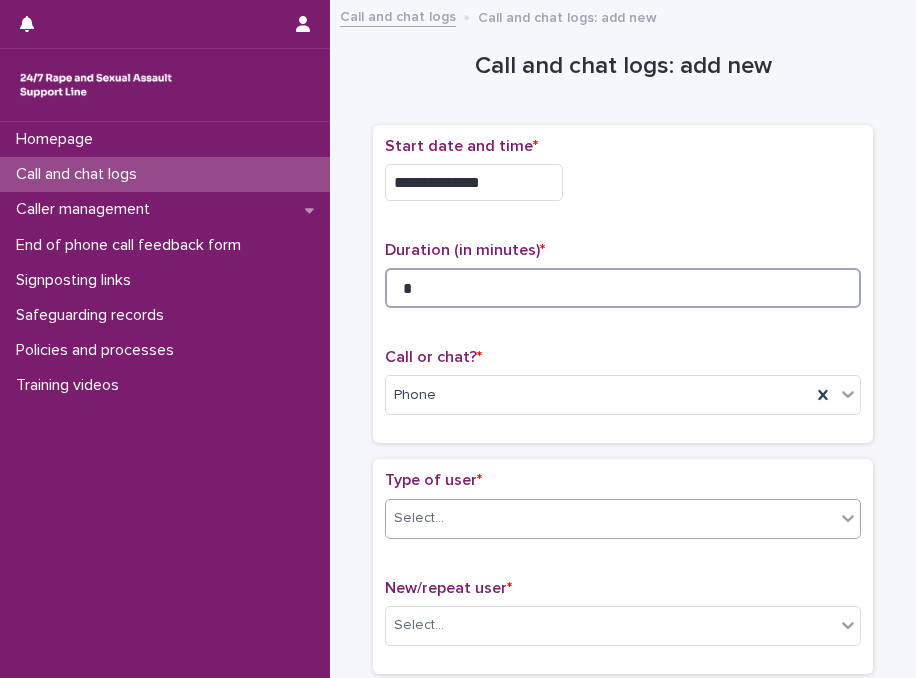 type on "*" 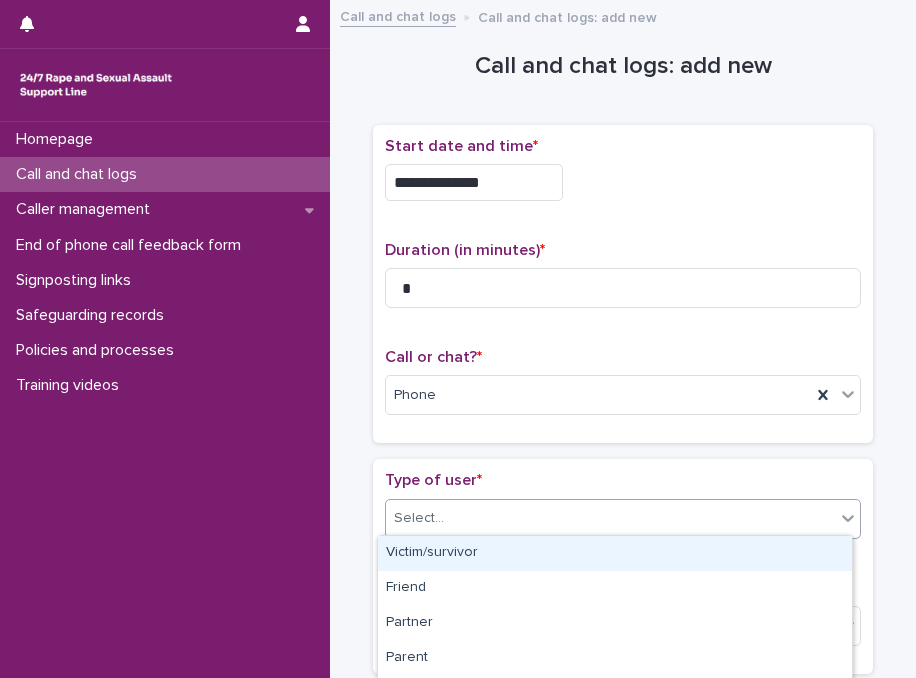 click on "Select..." at bounding box center (610, 518) 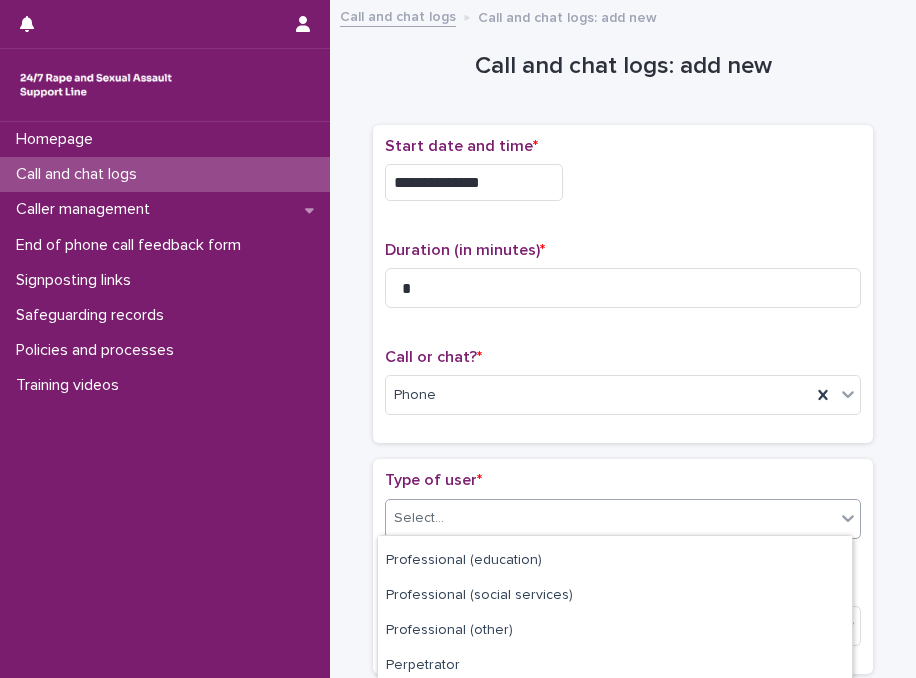 scroll, scrollTop: 372, scrollLeft: 0, axis: vertical 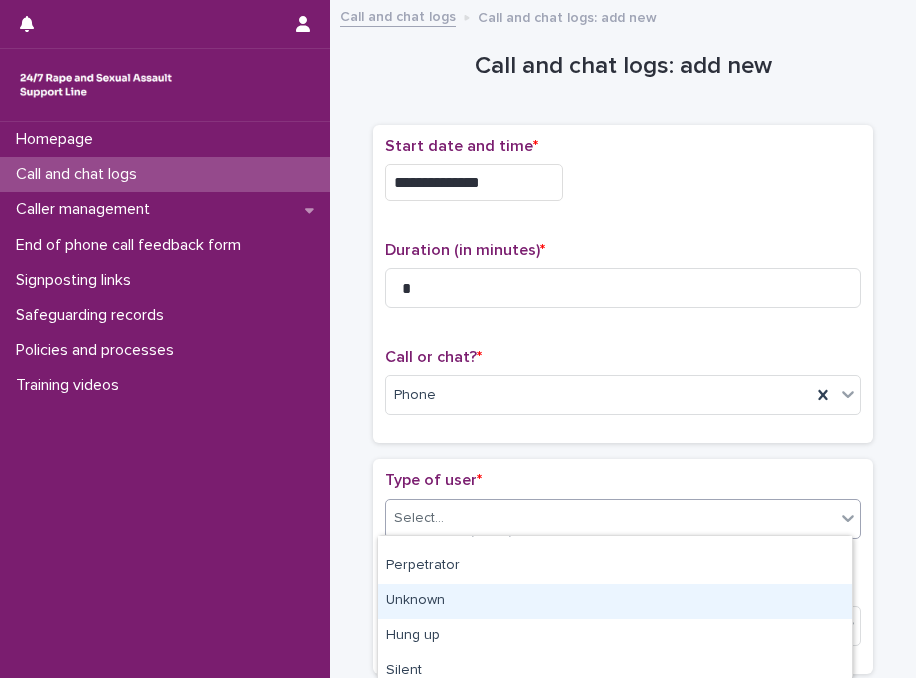 click on "Unknown" at bounding box center [615, 601] 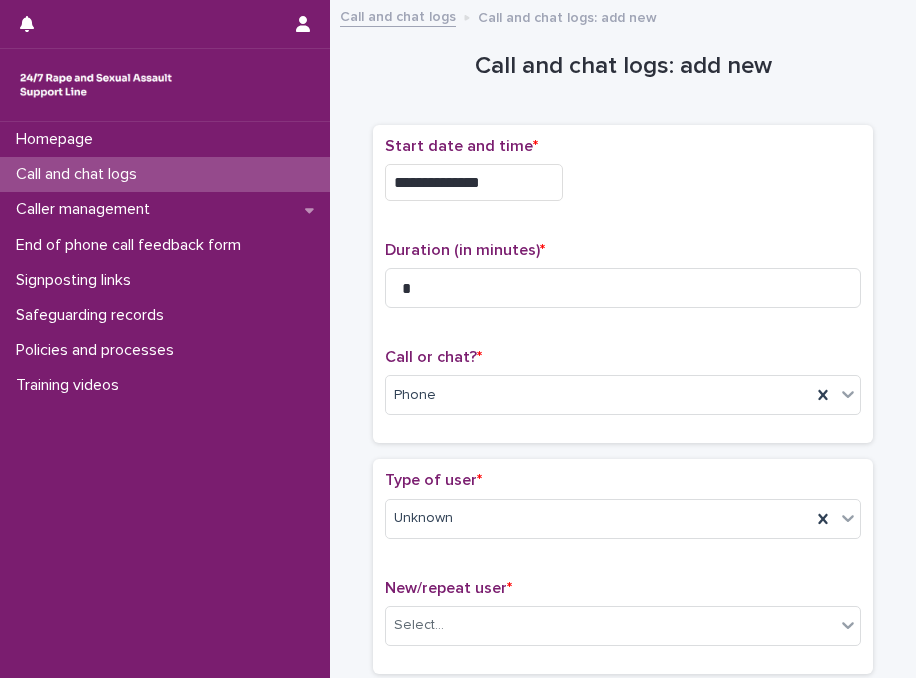 click on "New/repeat user *" at bounding box center [623, 588] 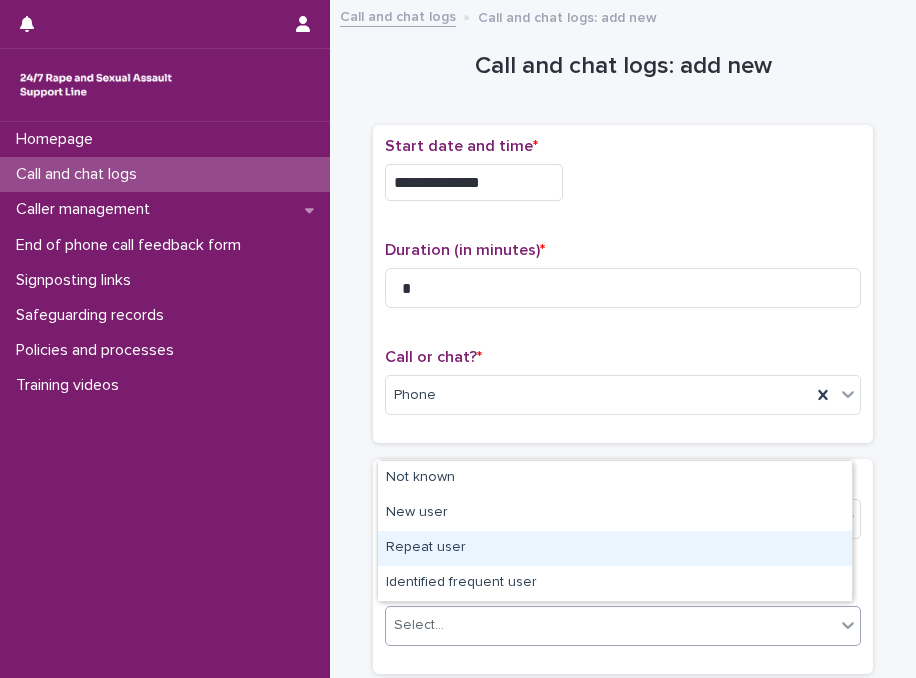 drag, startPoint x: 516, startPoint y: 624, endPoint x: 507, endPoint y: 553, distance: 71.568146 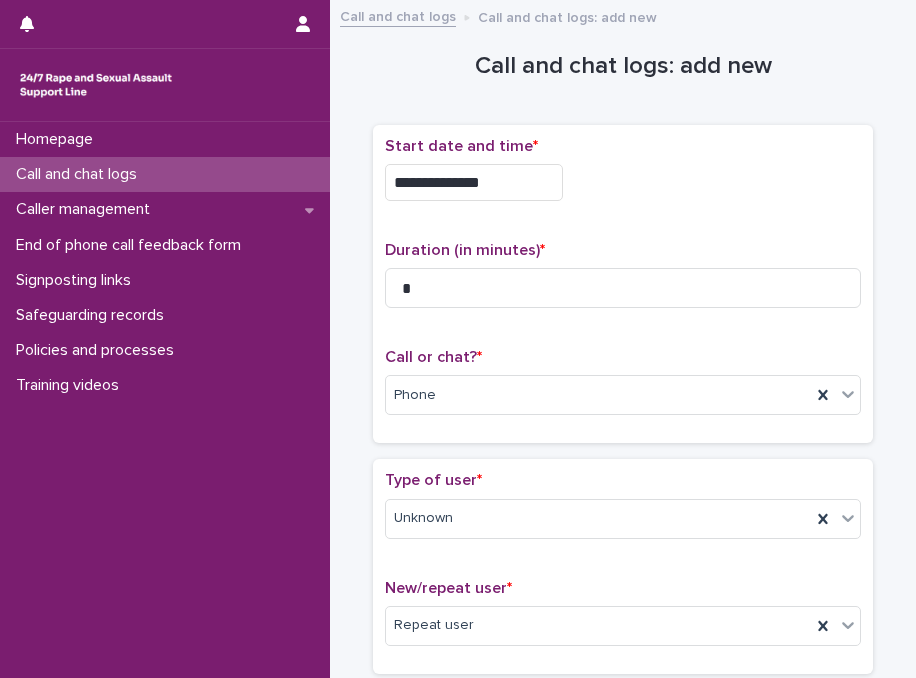 click on "Type of user * Unknown New/repeat user * Repeat user" at bounding box center [623, 566] 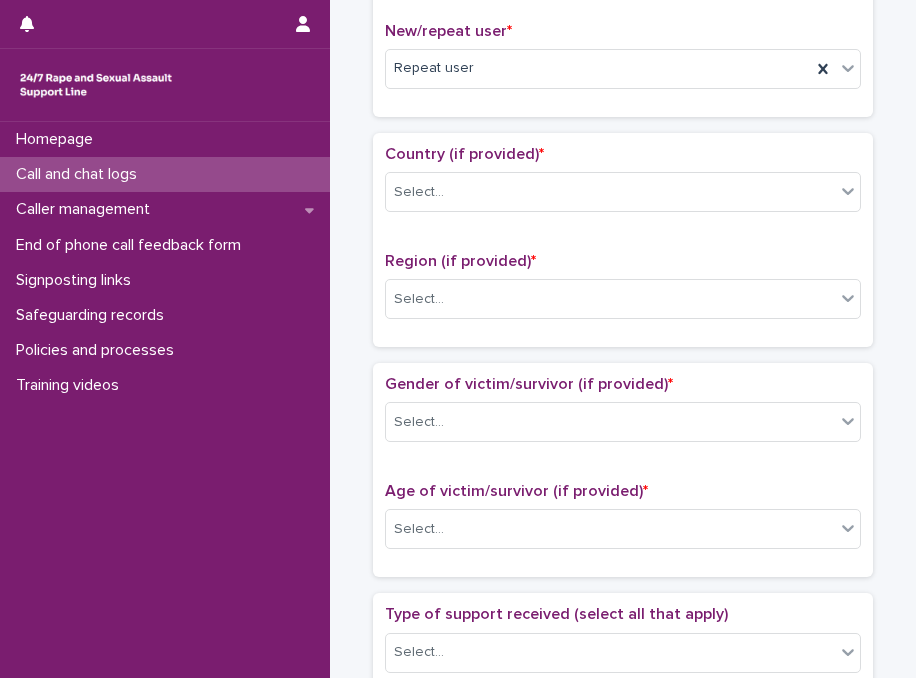 scroll, scrollTop: 600, scrollLeft: 0, axis: vertical 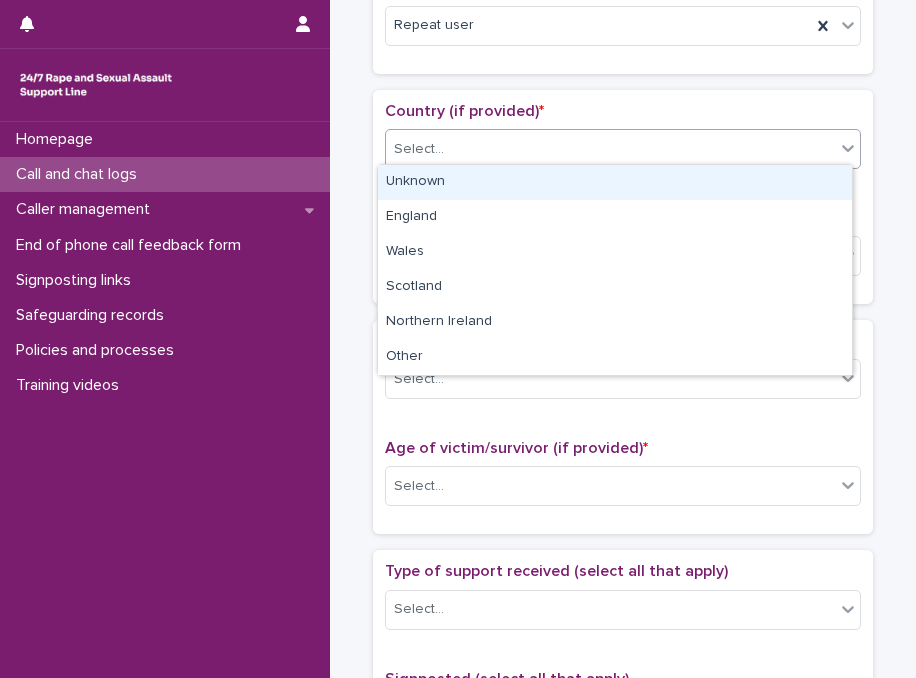 drag, startPoint x: 525, startPoint y: 140, endPoint x: 470, endPoint y: 186, distance: 71.70077 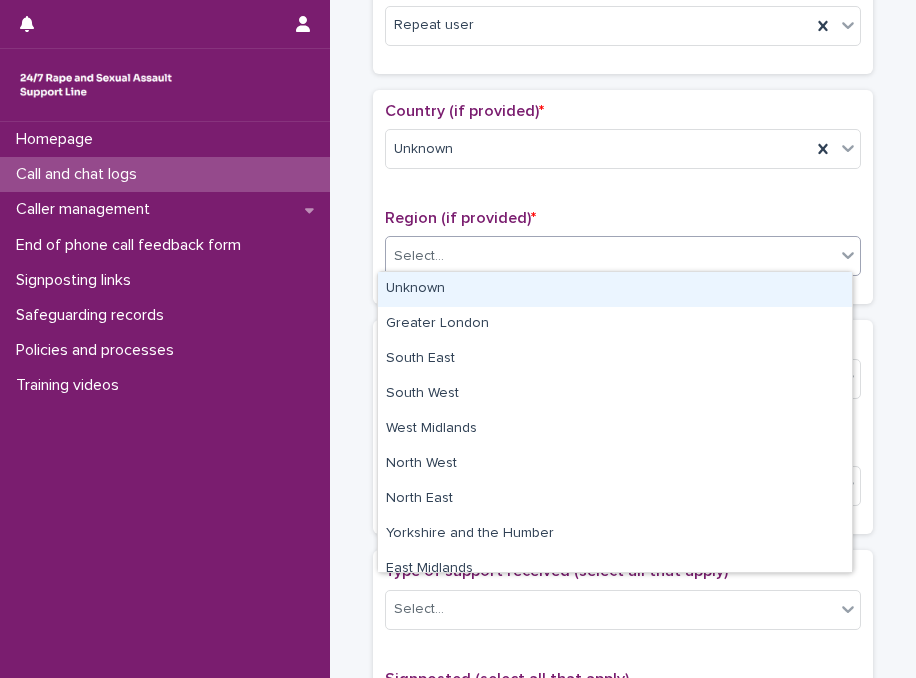 click on "Select..." at bounding box center [610, 256] 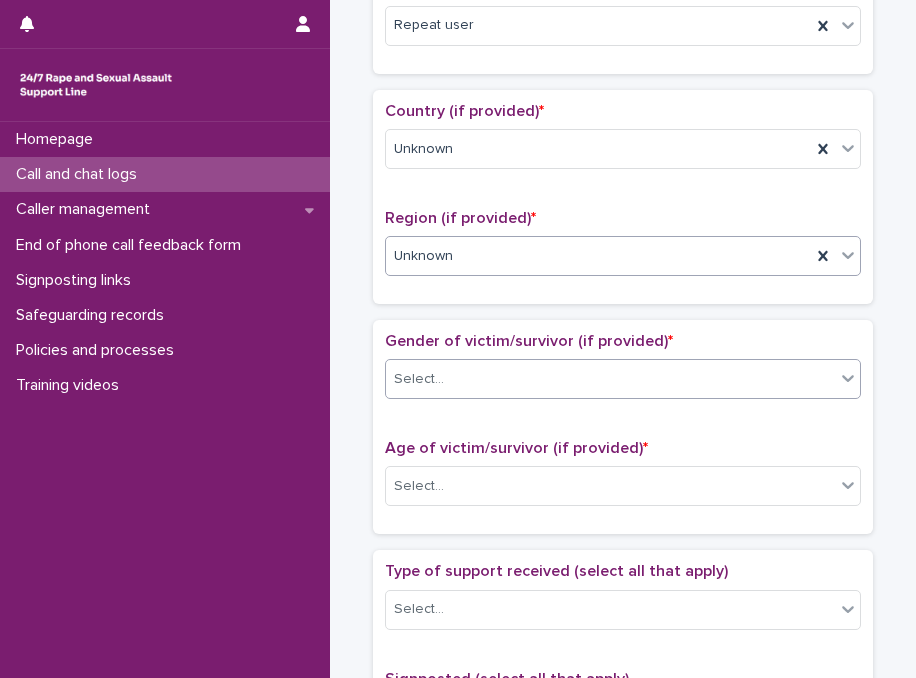 click on "Select..." at bounding box center (610, 379) 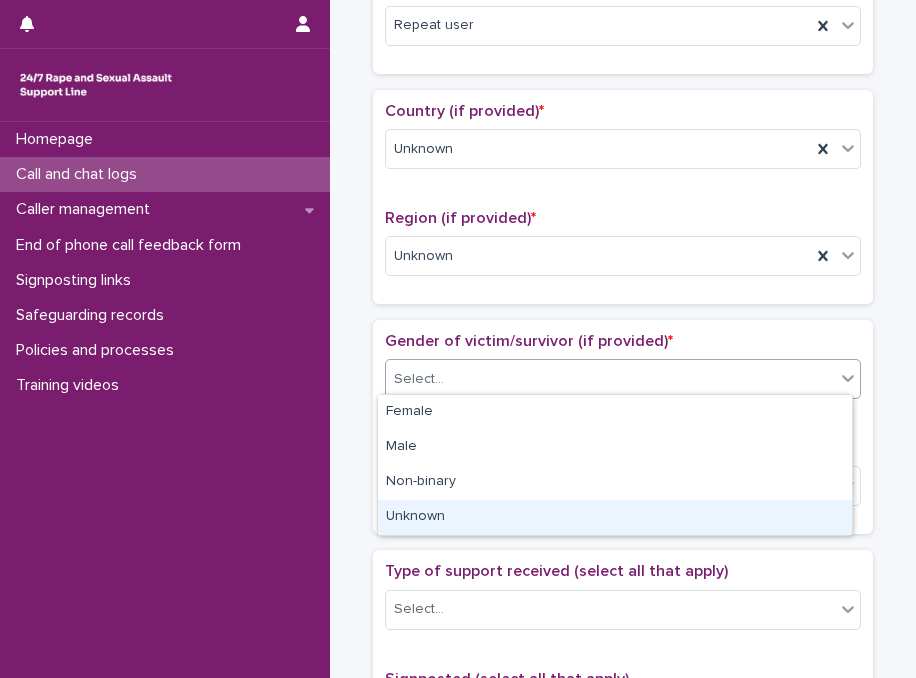 click on "Unknown" at bounding box center [615, 517] 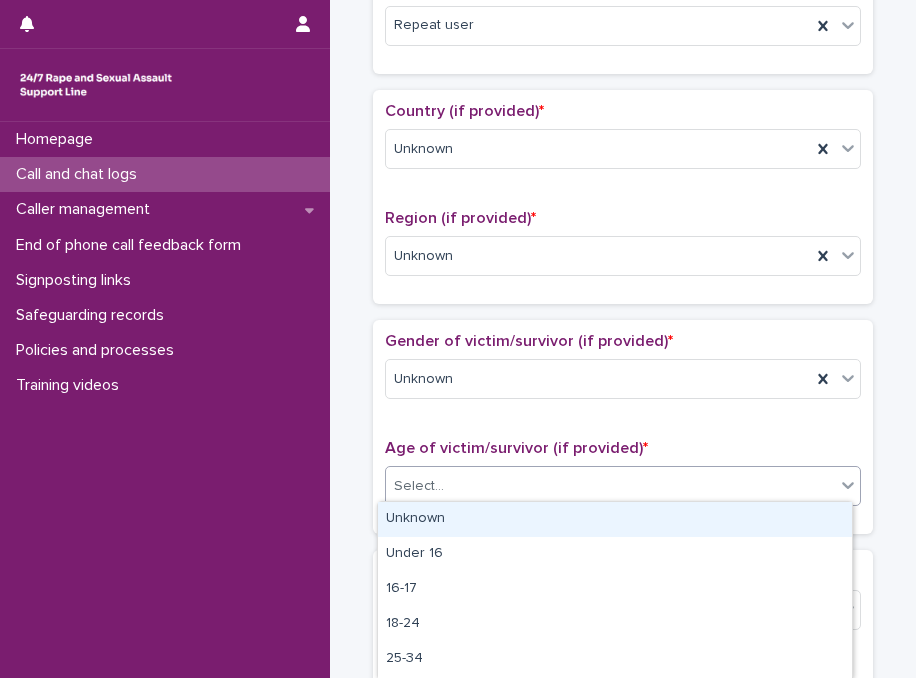 drag, startPoint x: 500, startPoint y: 480, endPoint x: 504, endPoint y: 510, distance: 30.265491 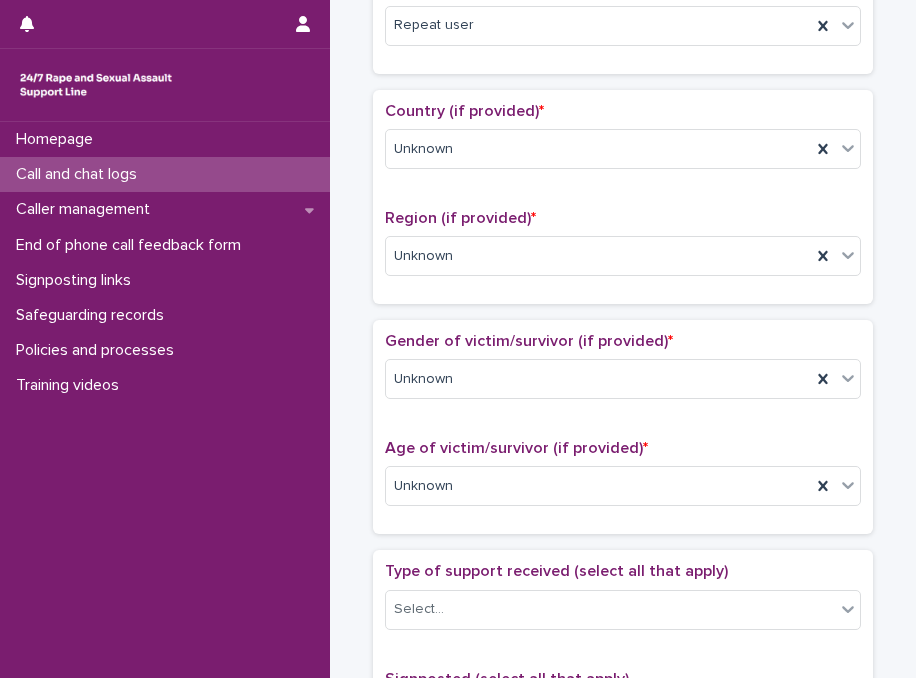 click on "Age of victim/survivor (if provided) * Unknown" at bounding box center (623, 480) 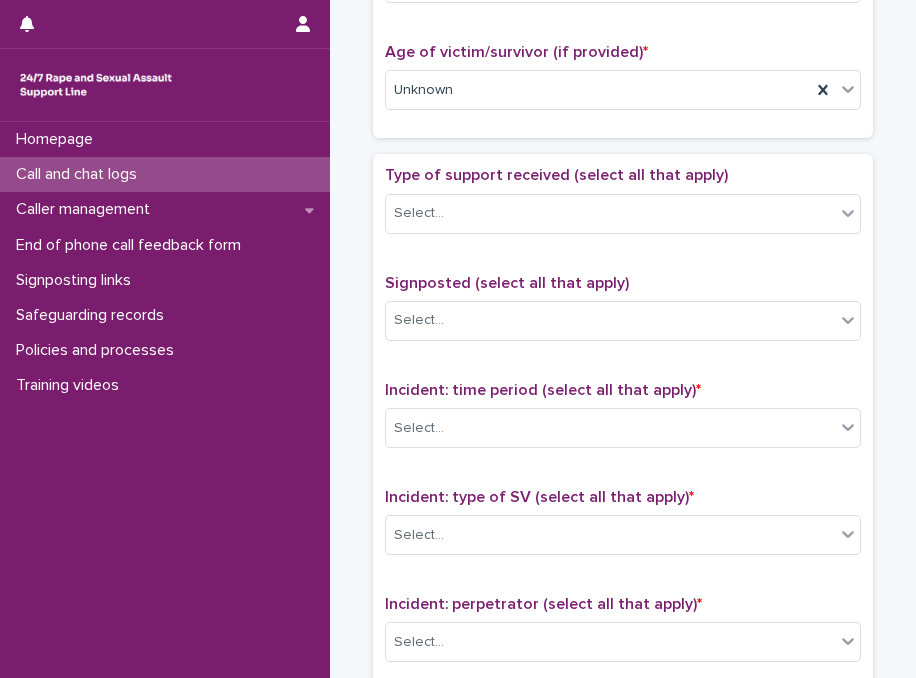 scroll, scrollTop: 1000, scrollLeft: 0, axis: vertical 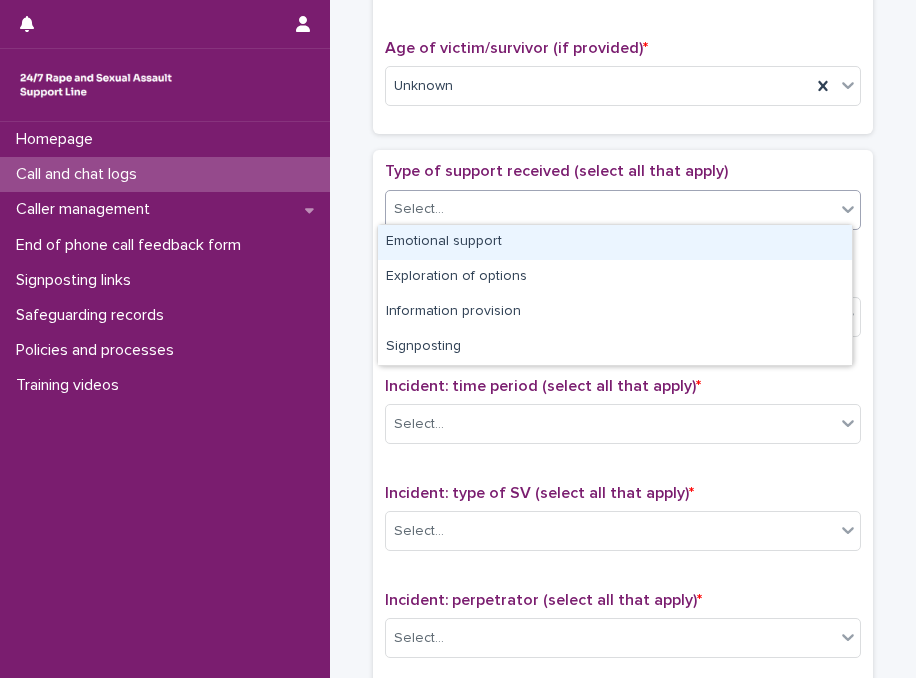 click on "Select..." at bounding box center [610, 209] 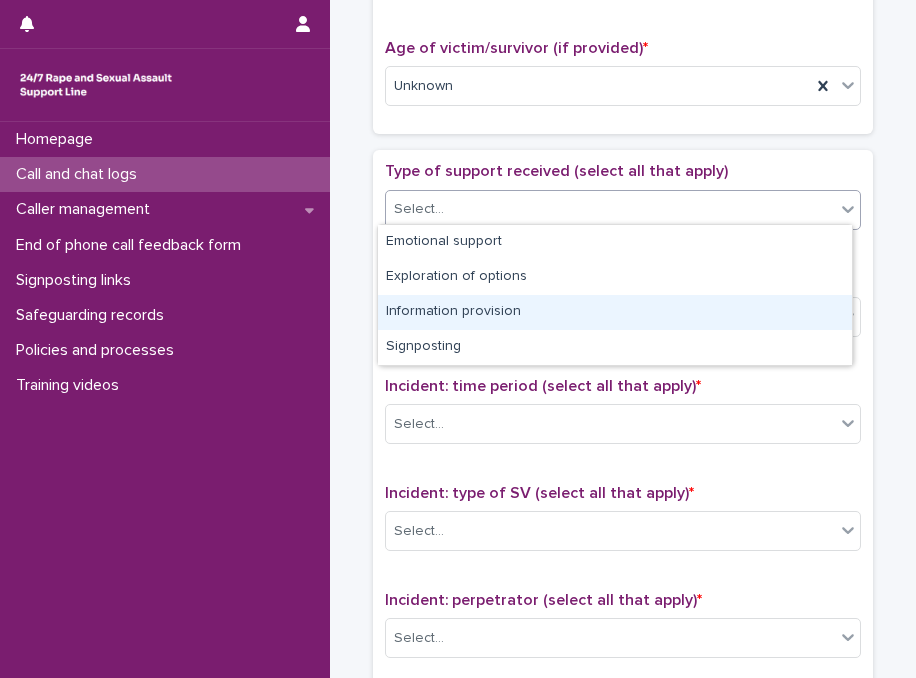 click on "Information provision" at bounding box center (615, 312) 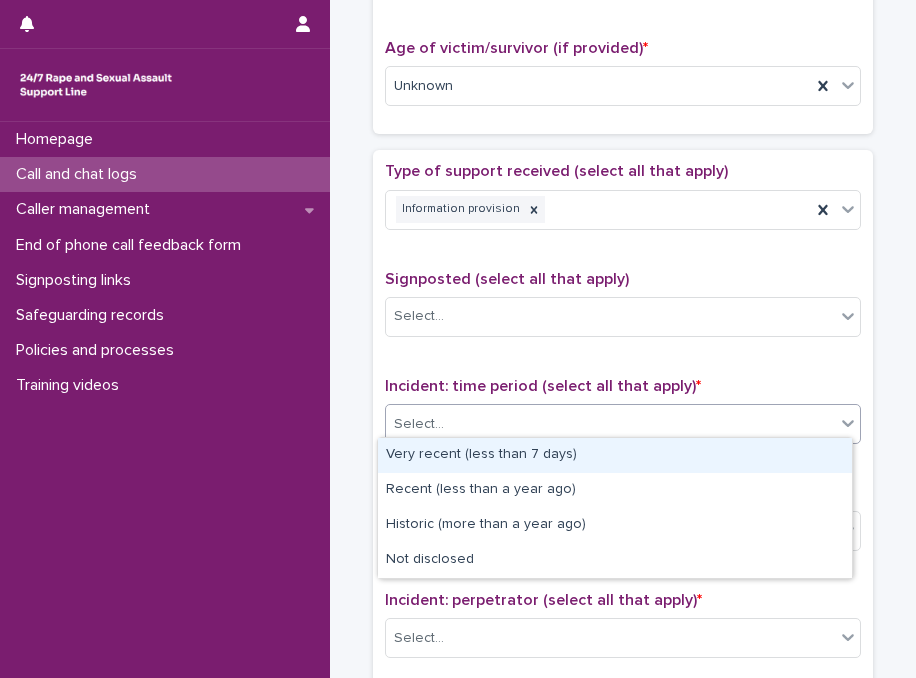 click on "Select..." at bounding box center [610, 424] 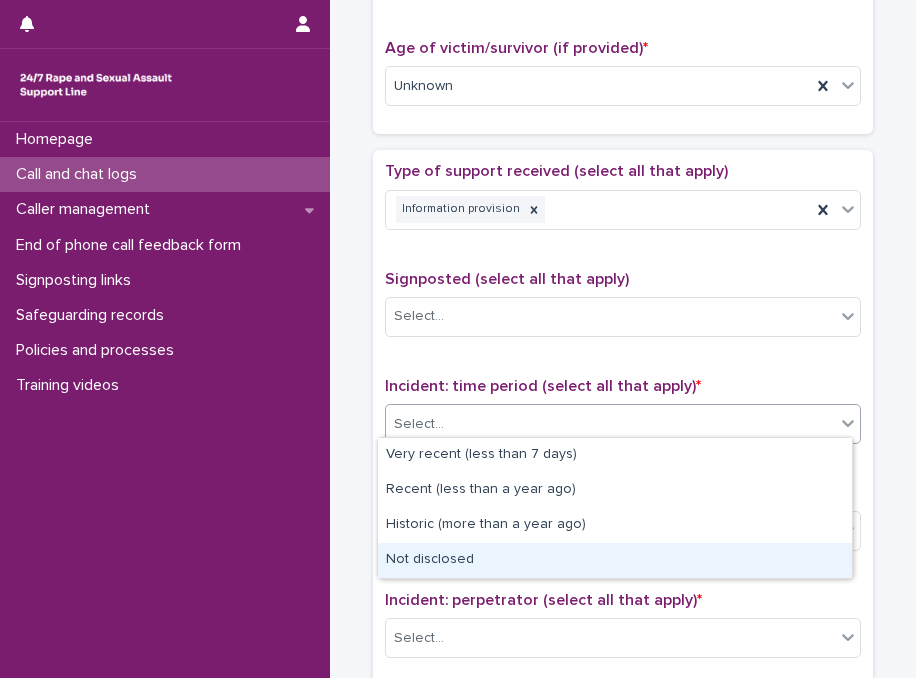 click on "Not disclosed" at bounding box center (615, 560) 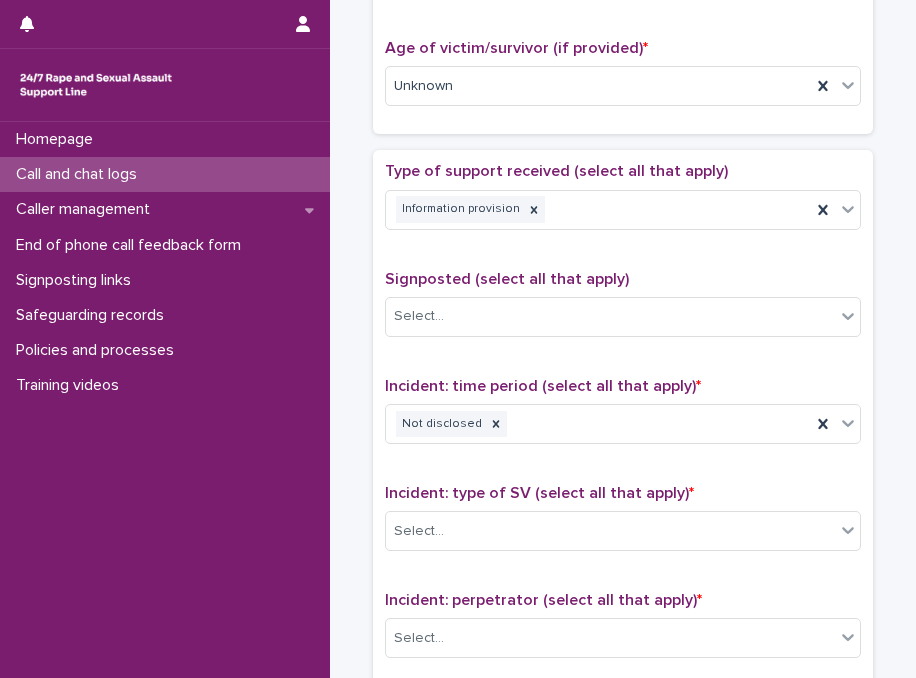click on "Type of support received (select all that apply) Information provision Signposted (select all that apply) Select... Incident: time period (select all that apply) * Not disclosed Incident: type of SV (select all that apply) * Select... Incident: perpetrator (select all that apply) * Select... Incident: gender of perpetrator (select all that apply) * Select... Flags Select... Comments" at bounding box center [623, 580] 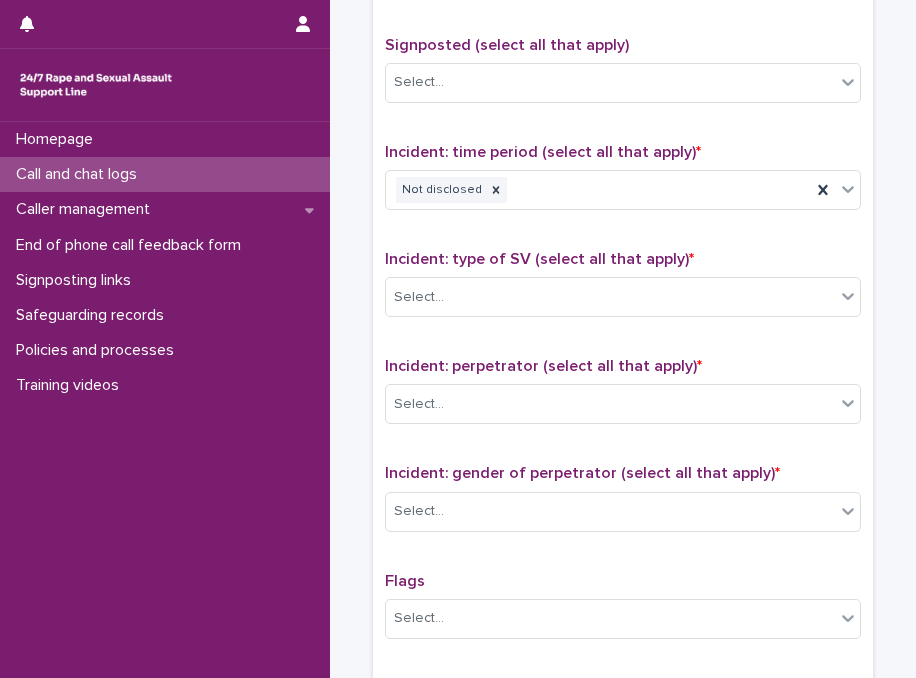 scroll, scrollTop: 1240, scrollLeft: 0, axis: vertical 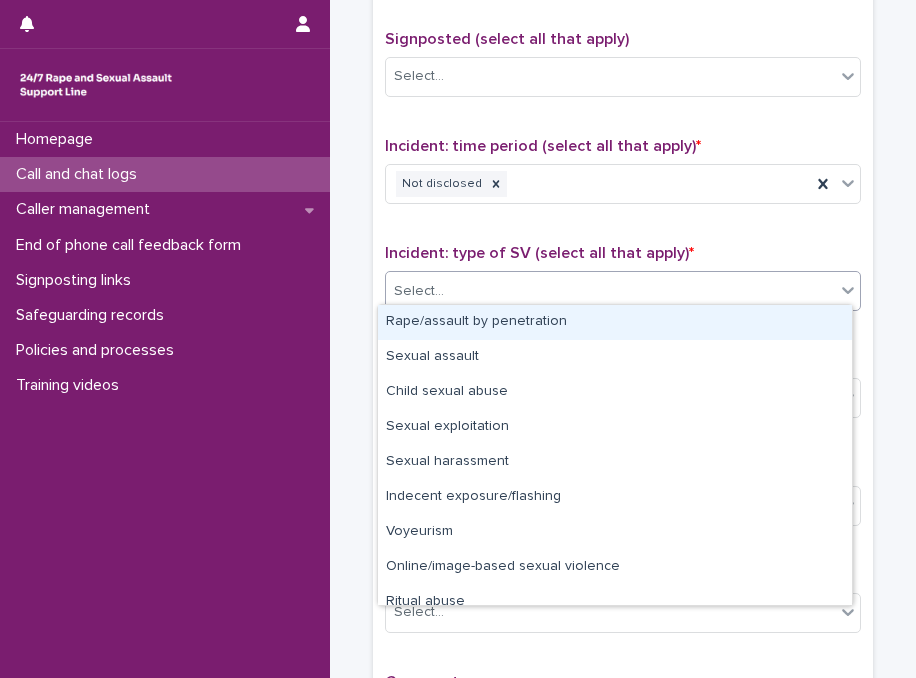 click on "Select..." at bounding box center (610, 291) 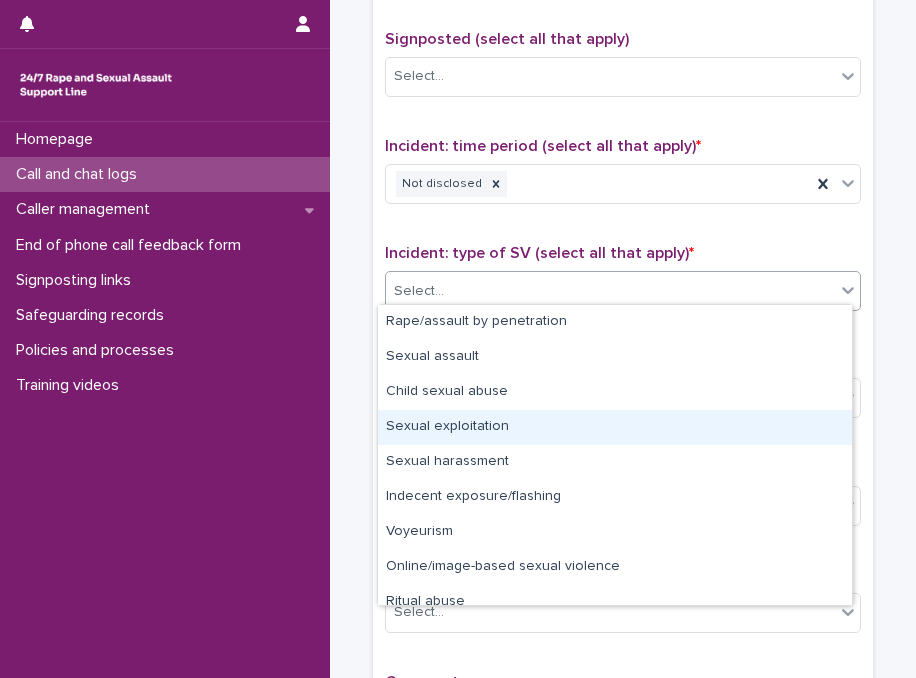 scroll, scrollTop: 50, scrollLeft: 0, axis: vertical 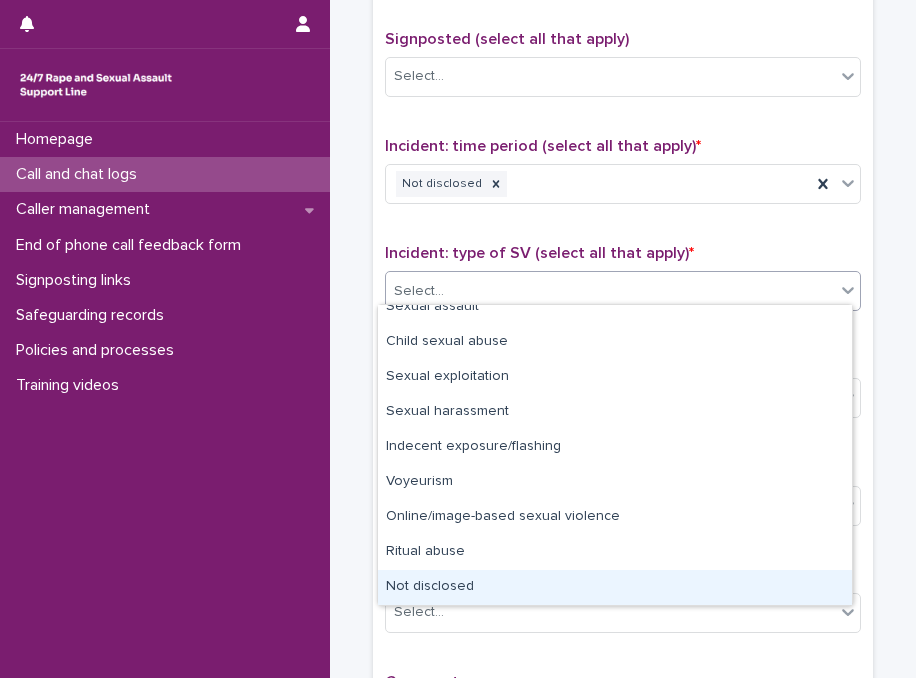 click on "Not disclosed" at bounding box center (615, 587) 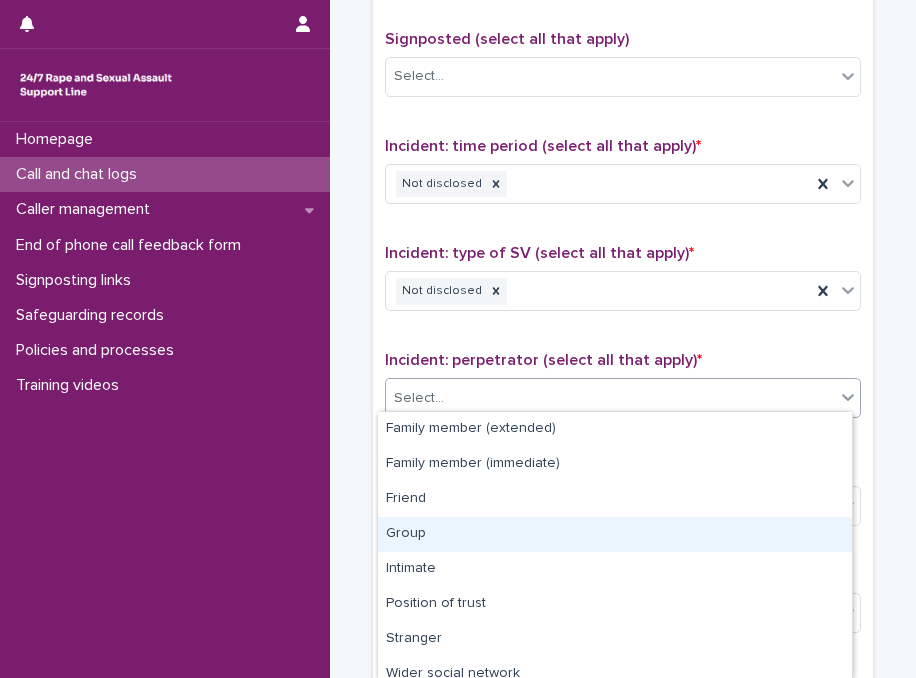 drag, startPoint x: 664, startPoint y: 381, endPoint x: 845, endPoint y: 652, distance: 325.88647 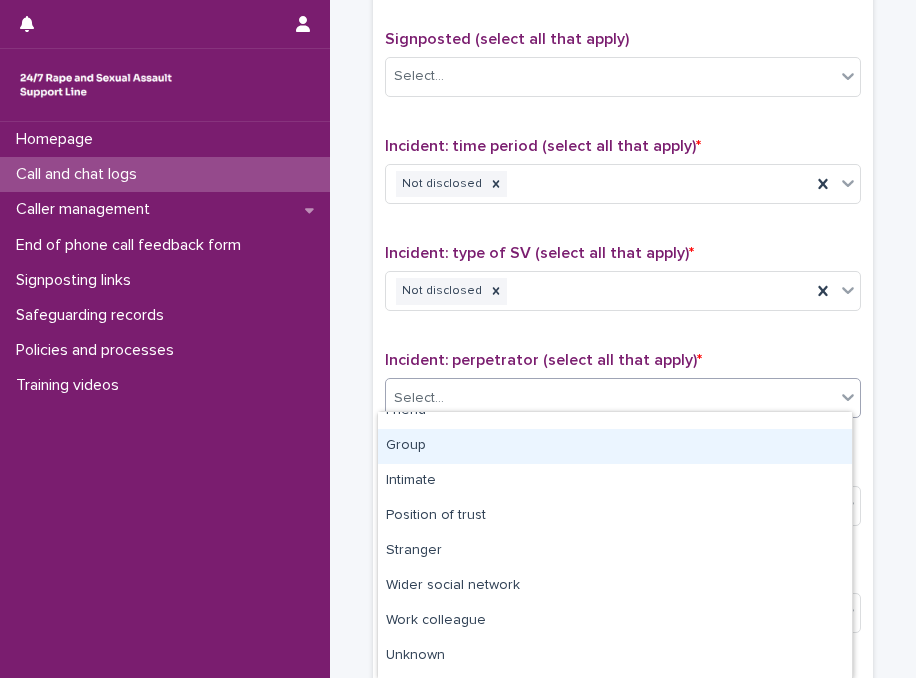 scroll, scrollTop: 116, scrollLeft: 0, axis: vertical 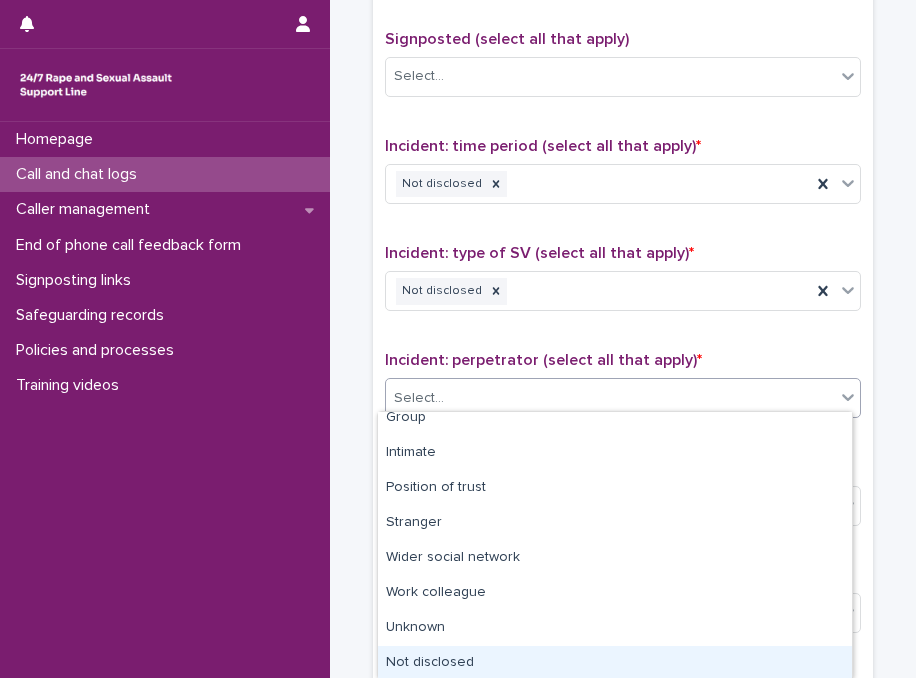 click on "Not disclosed" at bounding box center (615, 663) 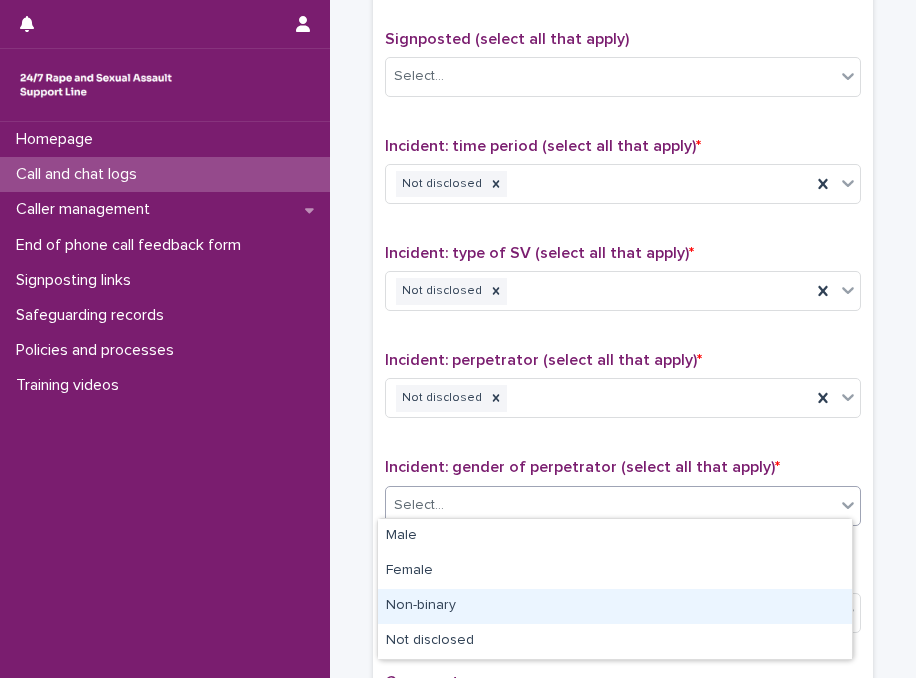 click on "**********" at bounding box center [458, 339] 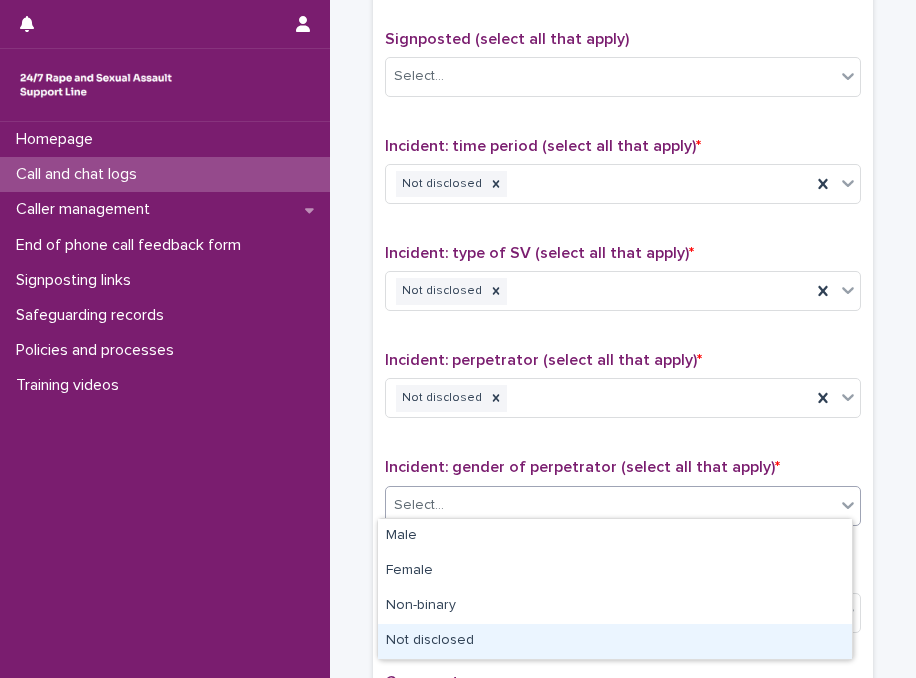 click on "Not disclosed" at bounding box center (615, 641) 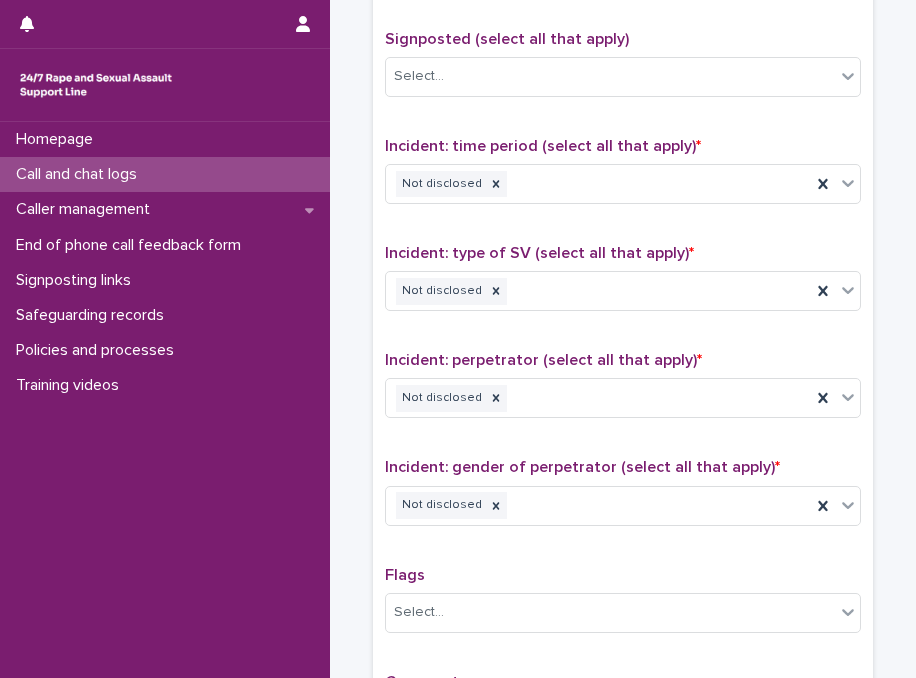 click on "Type of support received (select all that apply) Information provision Signposted (select all that apply) Select... Incident: time period (select all that apply) * Not disclosed Incident: type of SV (select all that apply) * Not disclosed Incident: perpetrator (select all that apply) * Not disclosed Incident: gender of perpetrator (select all that apply) * Not disclosed Flags Select... Comments" at bounding box center (623, 340) 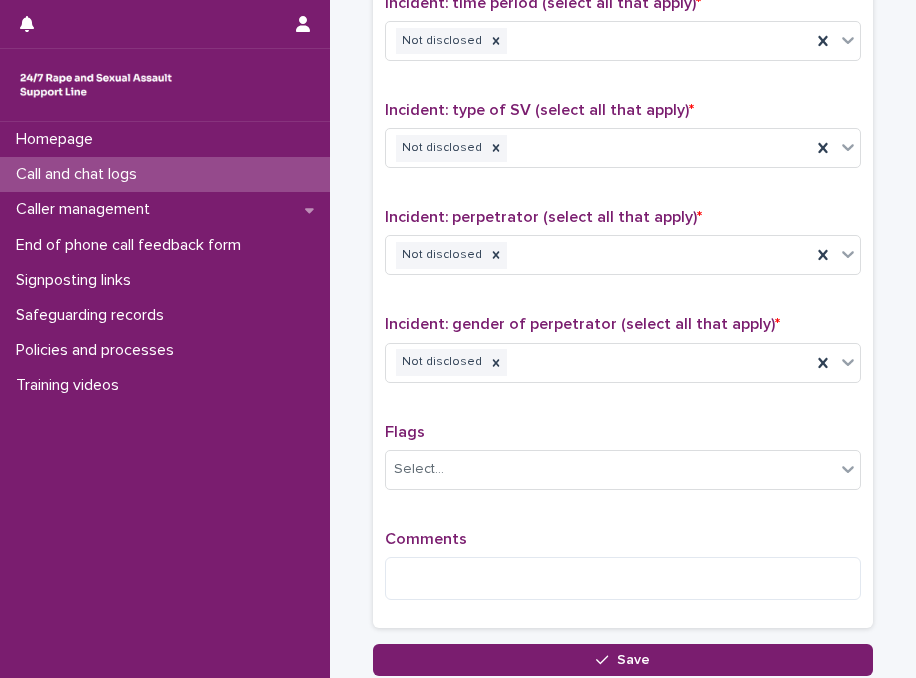 scroll, scrollTop: 1400, scrollLeft: 0, axis: vertical 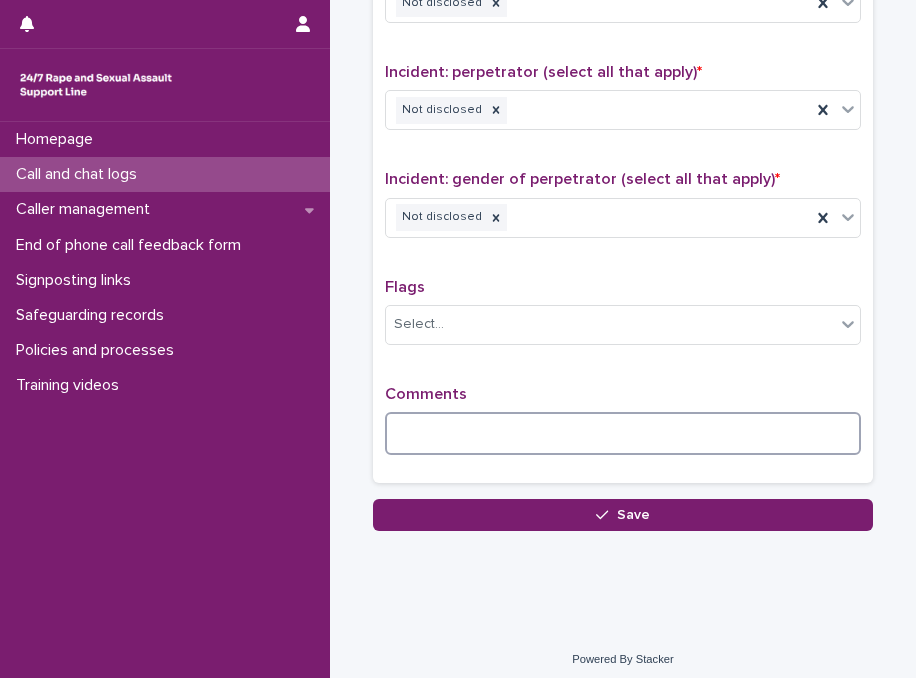 click at bounding box center (623, 433) 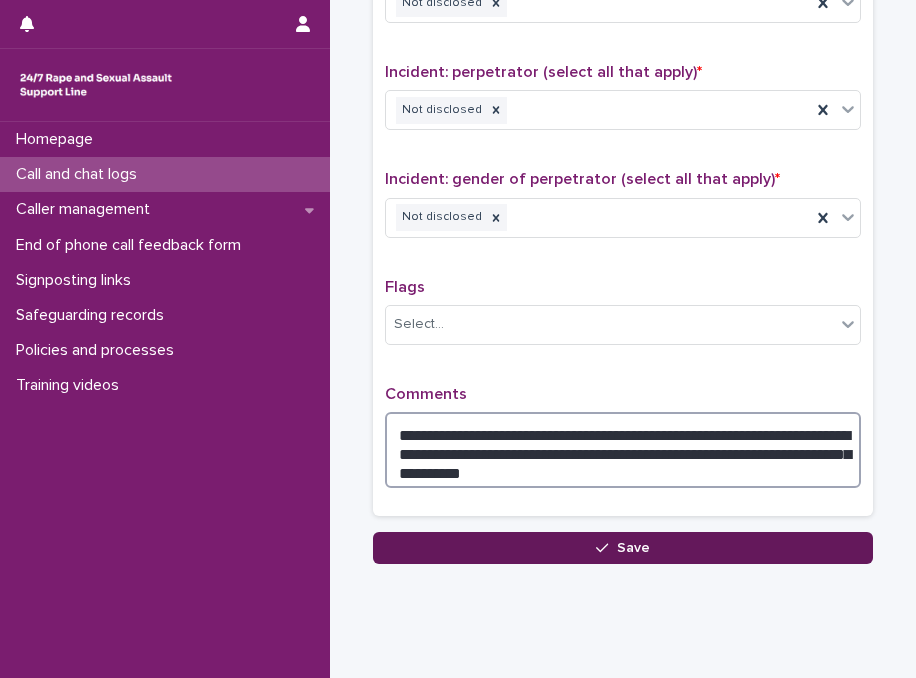 type on "**********" 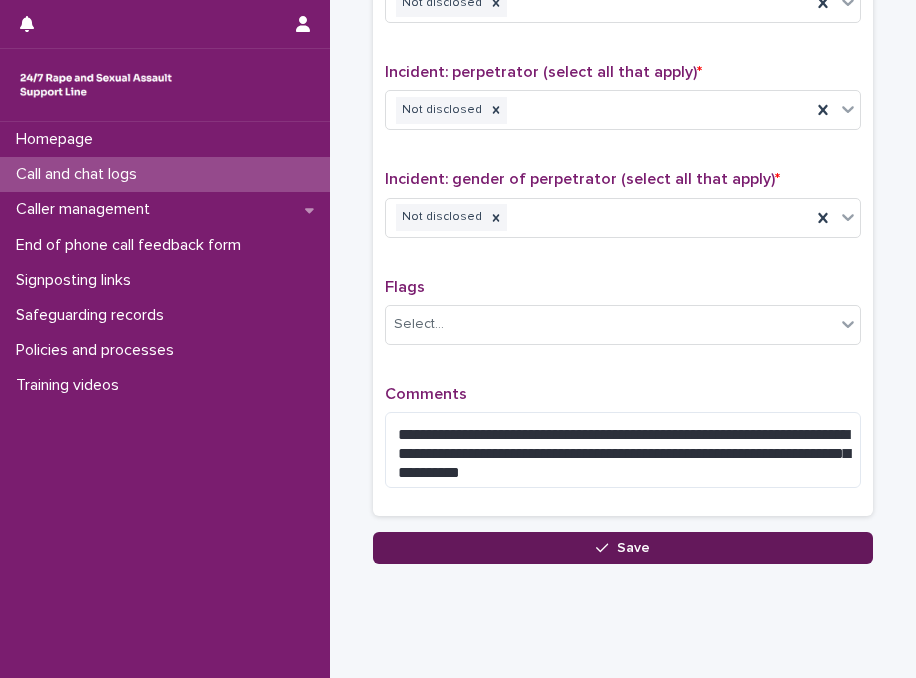 click on "Save" at bounding box center (623, 548) 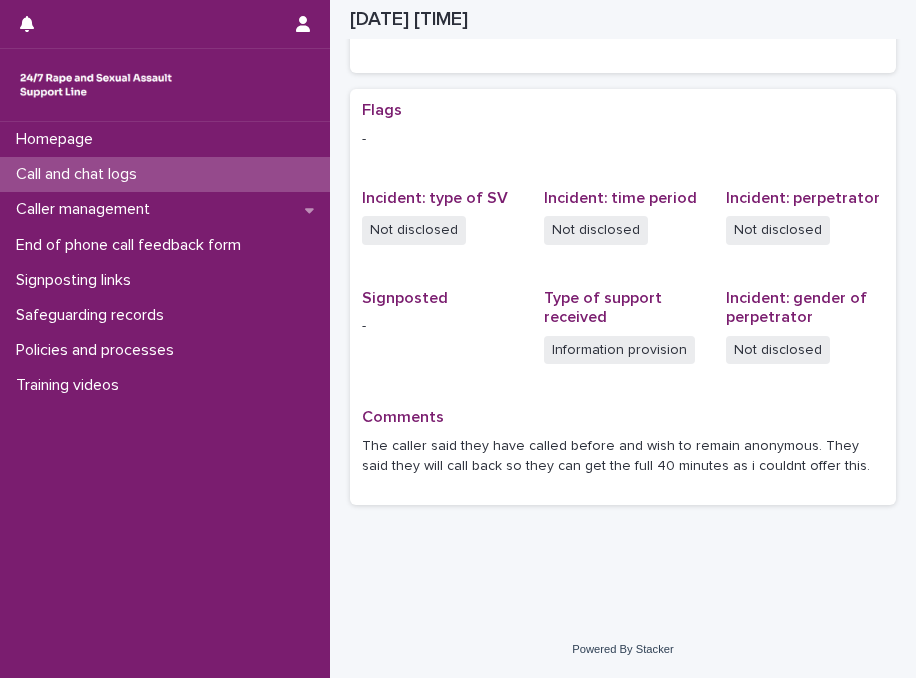 scroll, scrollTop: 384, scrollLeft: 0, axis: vertical 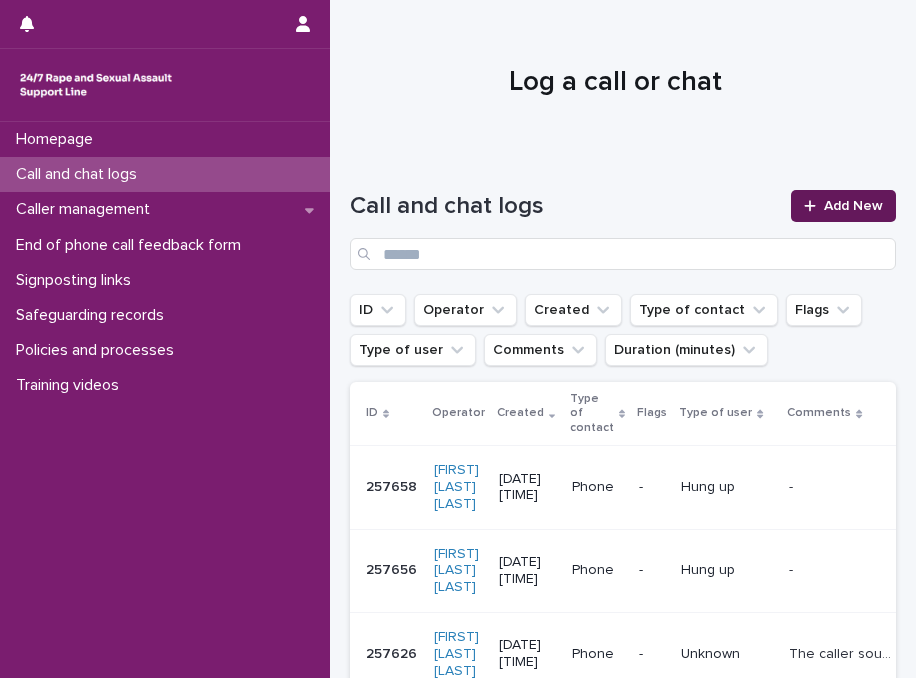 click on "Add New" at bounding box center (853, 206) 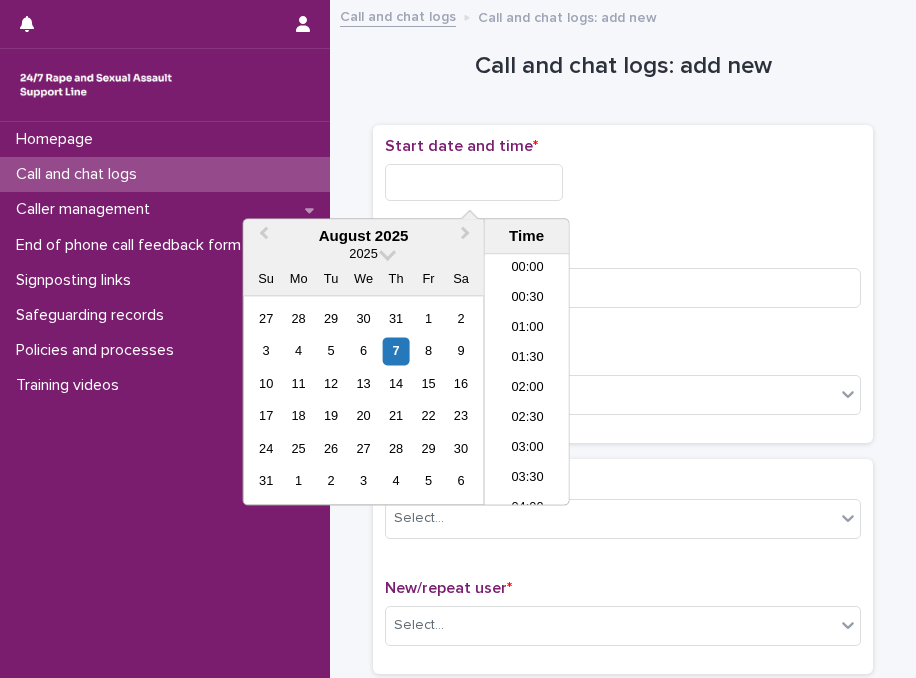 click at bounding box center (474, 182) 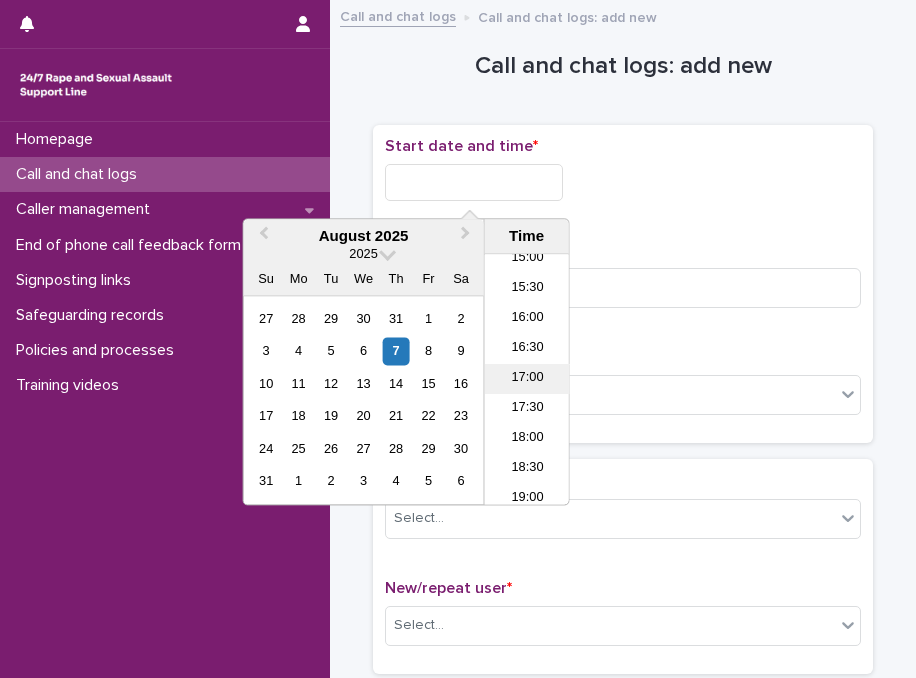 click on "17:00" at bounding box center (527, 380) 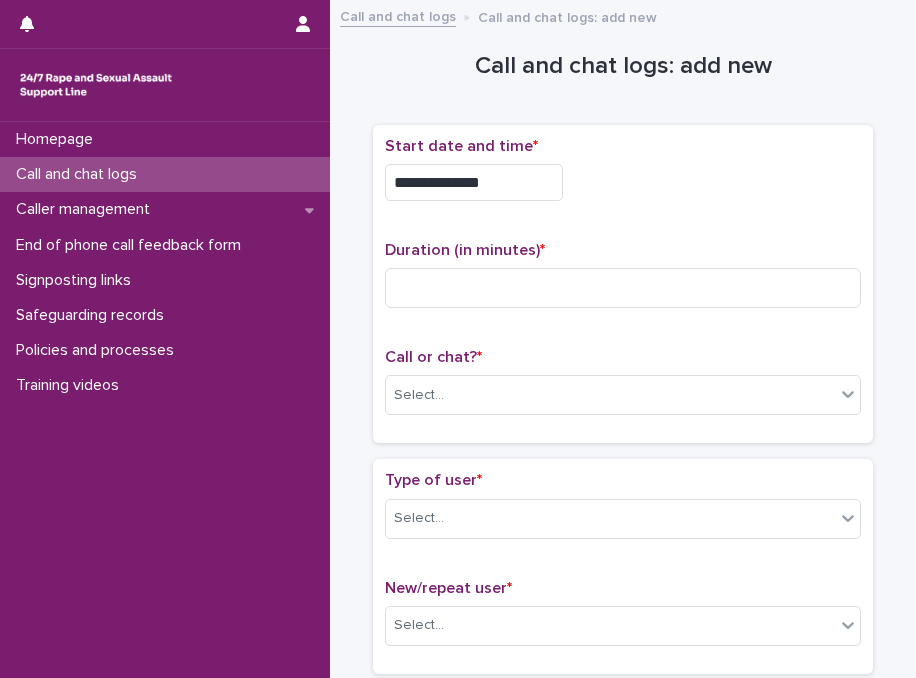 click on "**********" at bounding box center (474, 182) 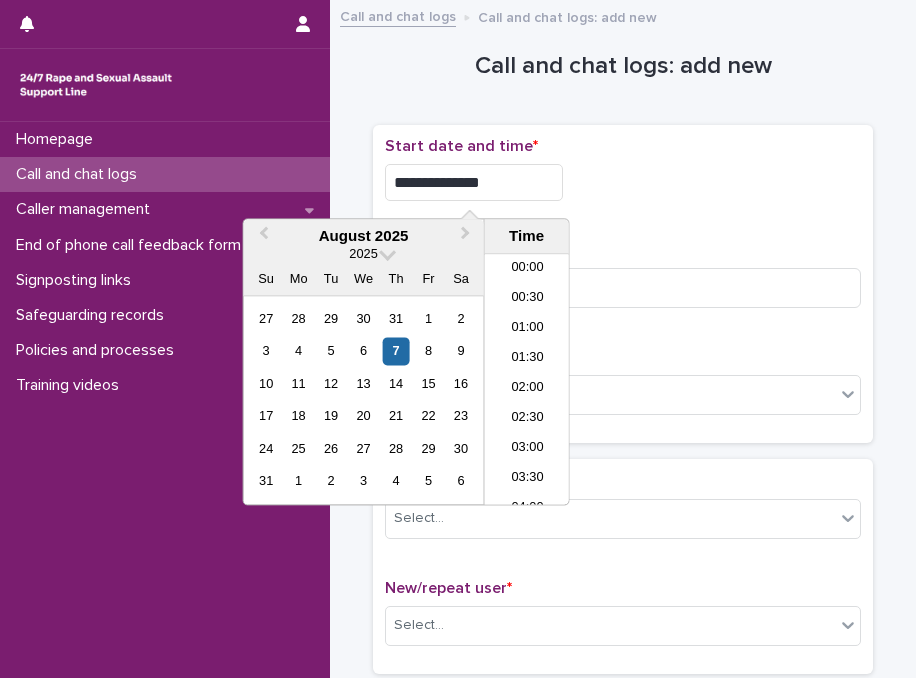 scroll, scrollTop: 910, scrollLeft: 0, axis: vertical 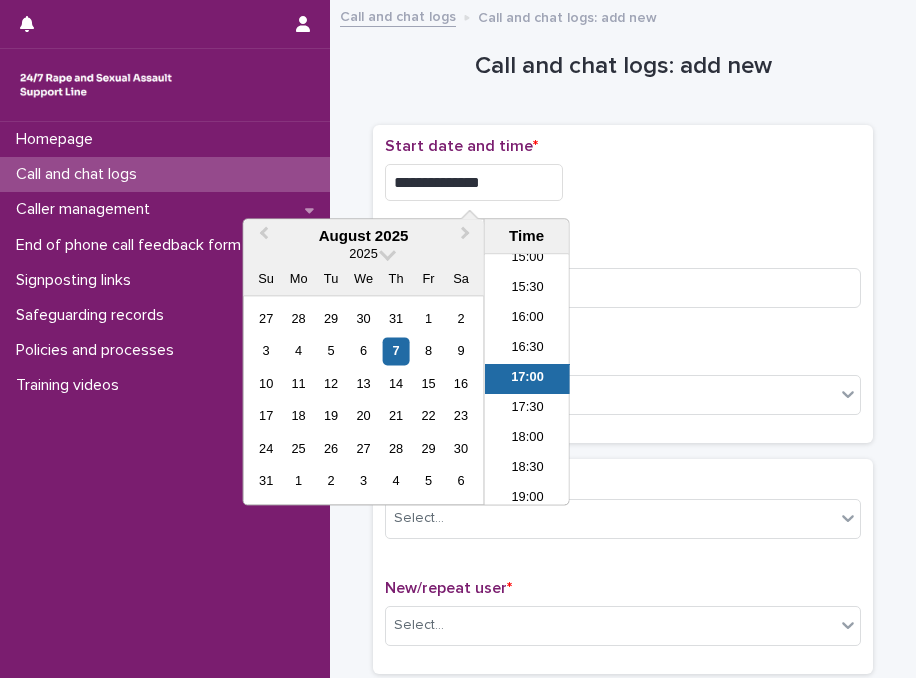 click on "**********" at bounding box center (474, 182) 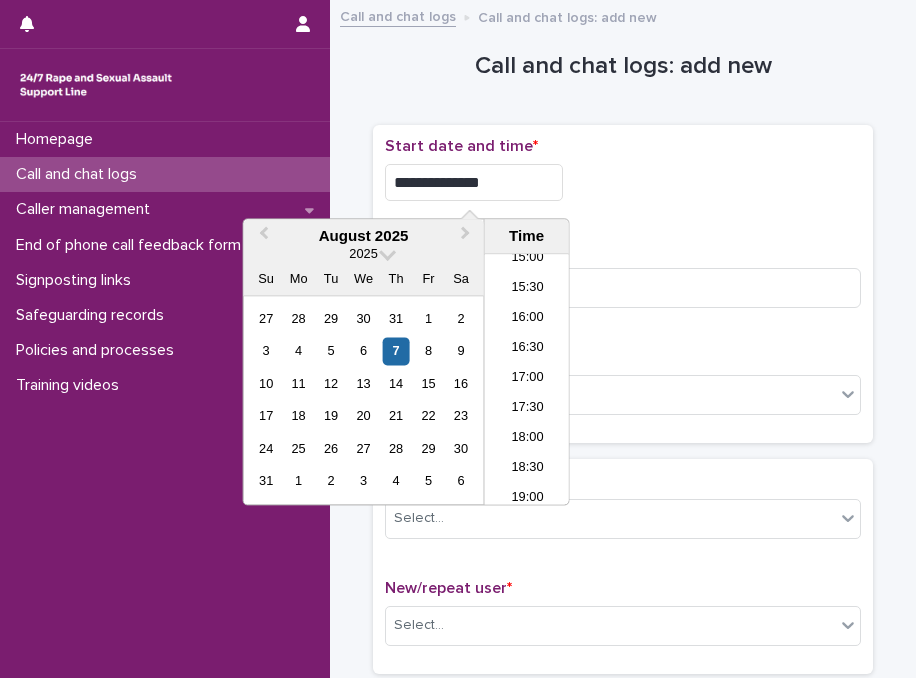 type on "**********" 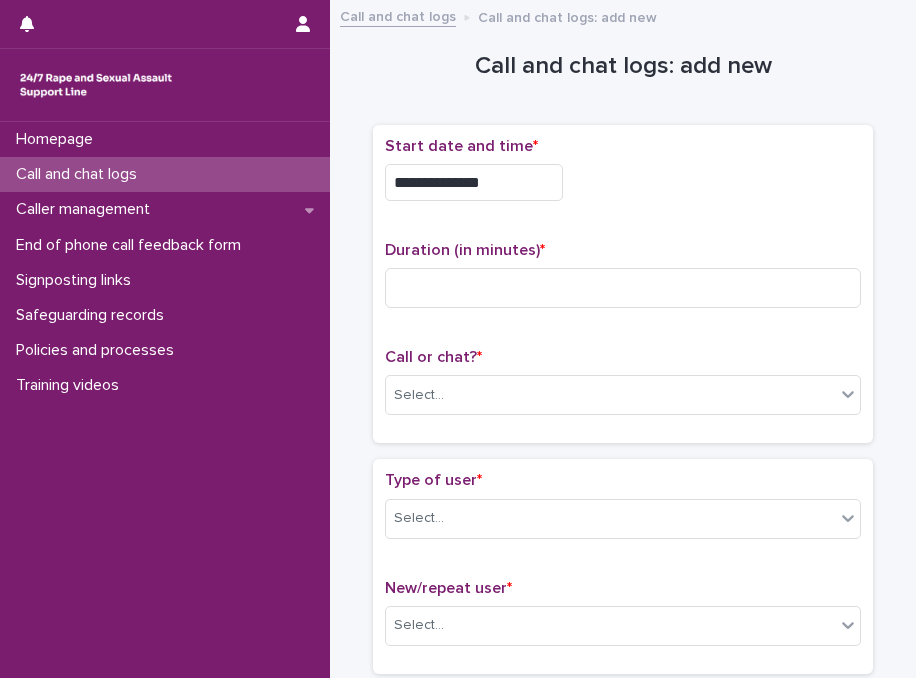 click on "**********" at bounding box center [623, 182] 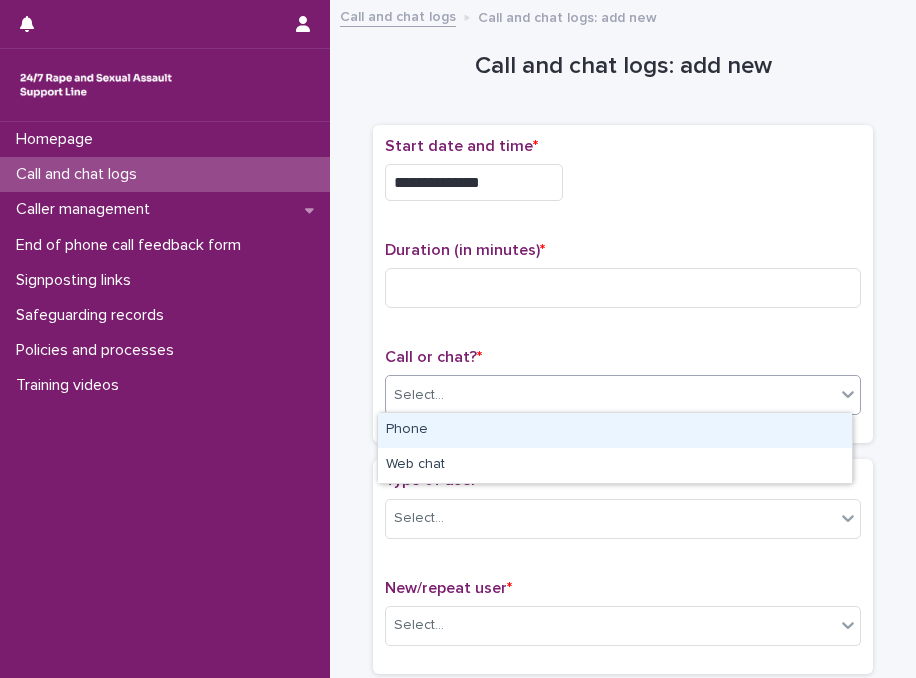 click at bounding box center [447, 394] 